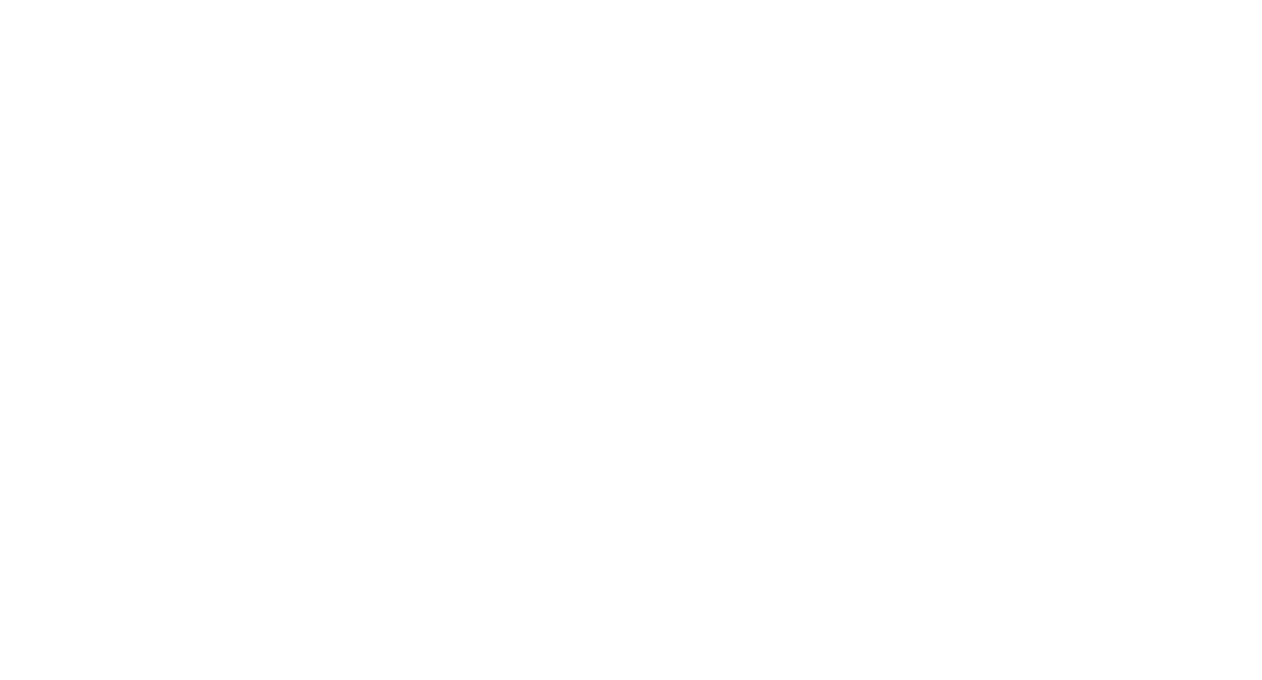 scroll, scrollTop: 0, scrollLeft: 0, axis: both 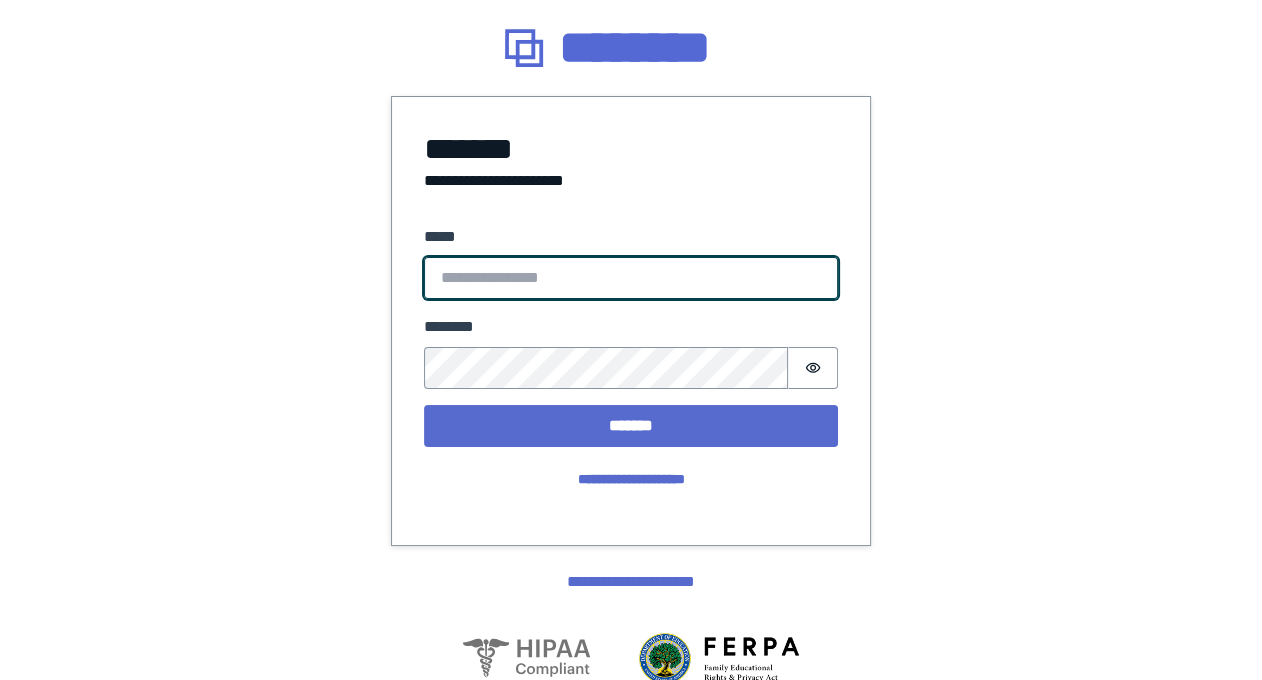 type on "**********" 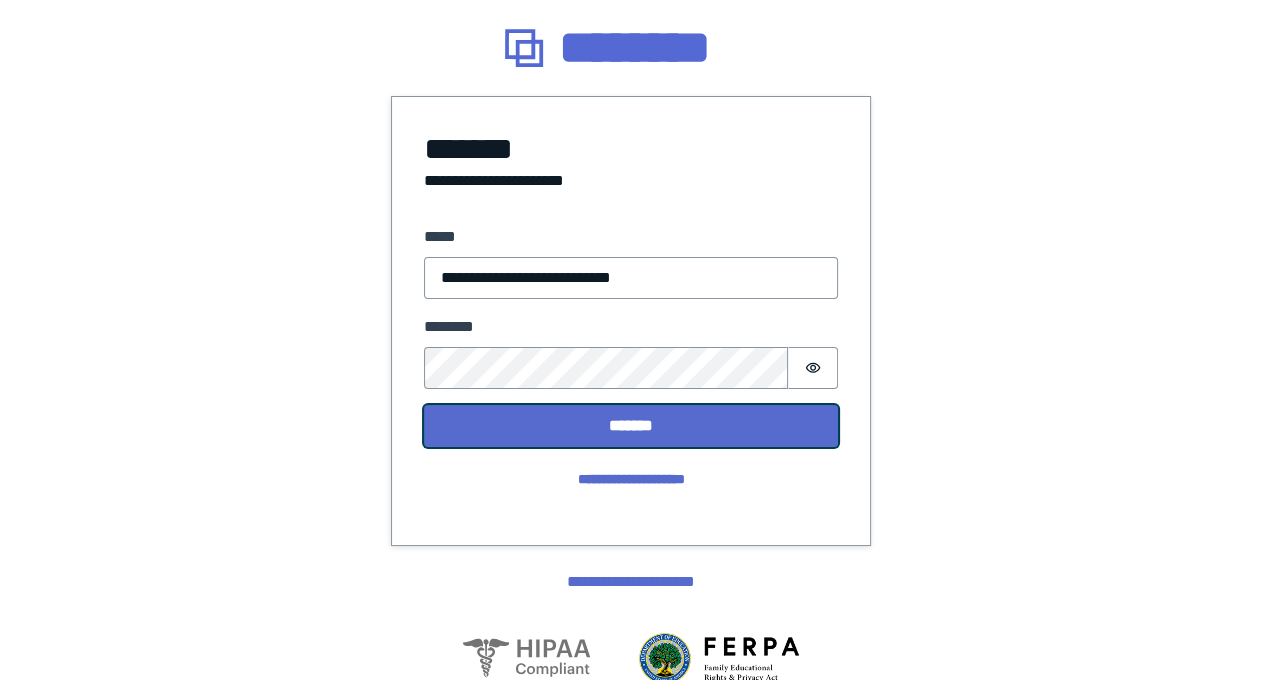 click on "*******" at bounding box center (631, 426) 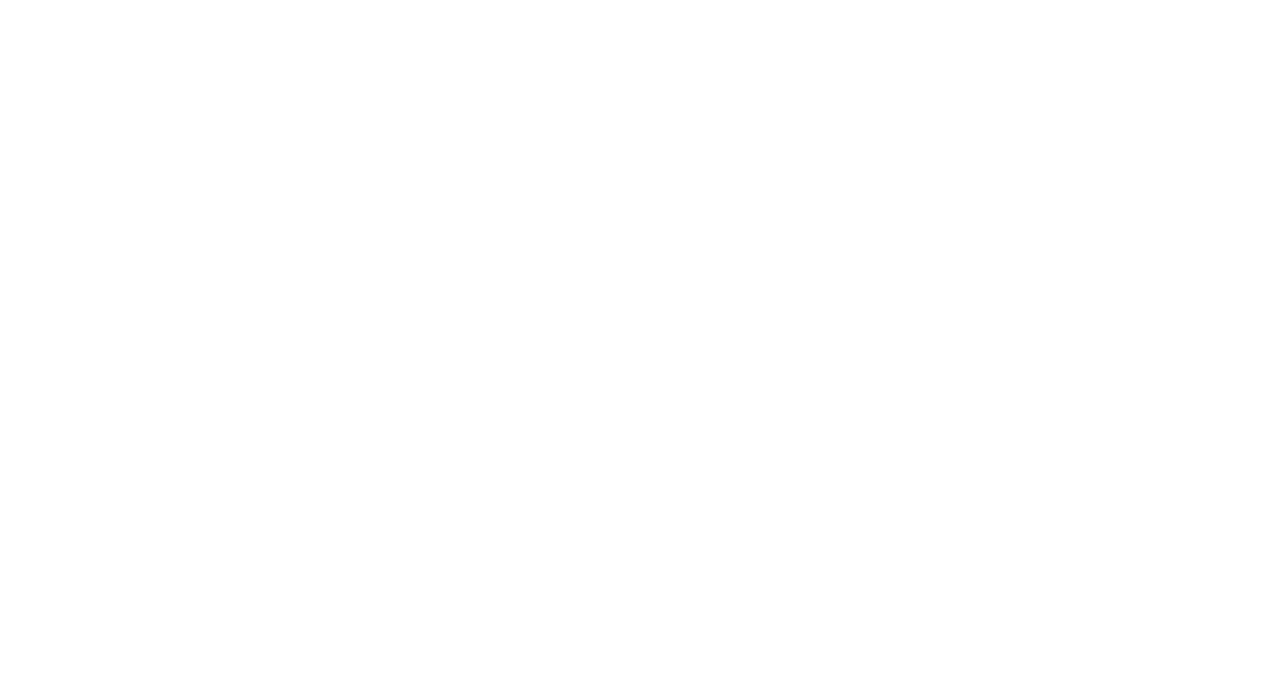scroll, scrollTop: 0, scrollLeft: 0, axis: both 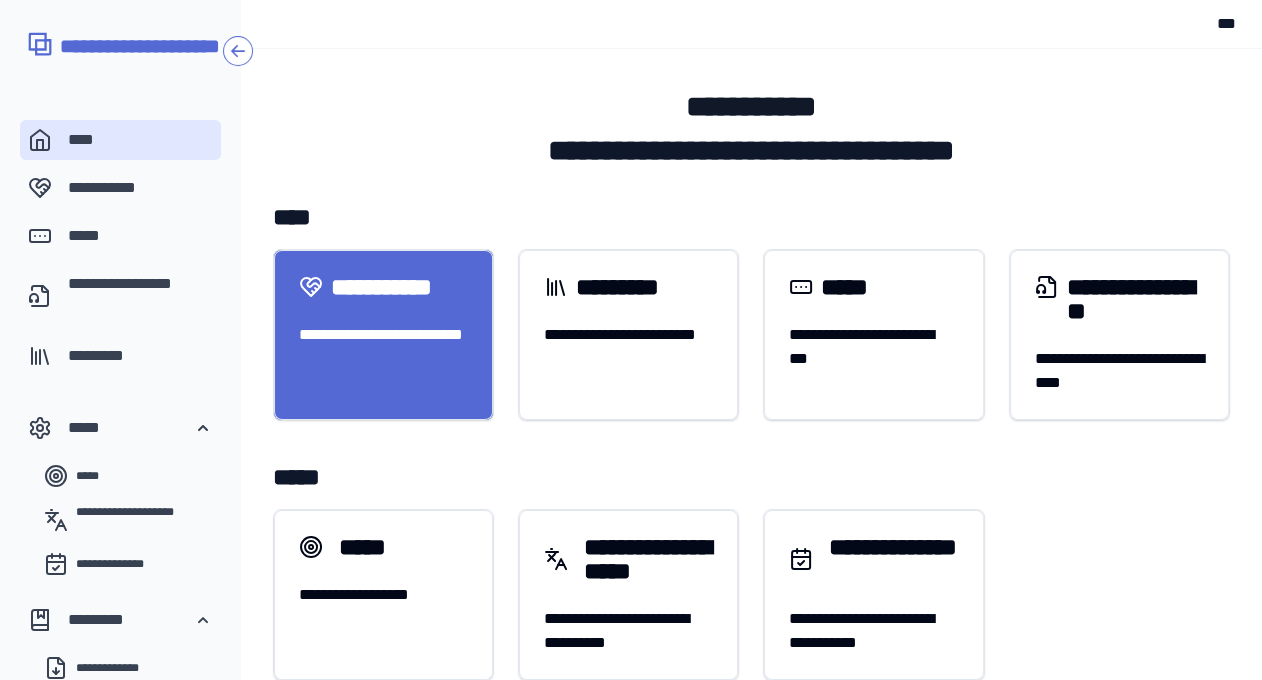click on "**********" at bounding box center [383, 287] 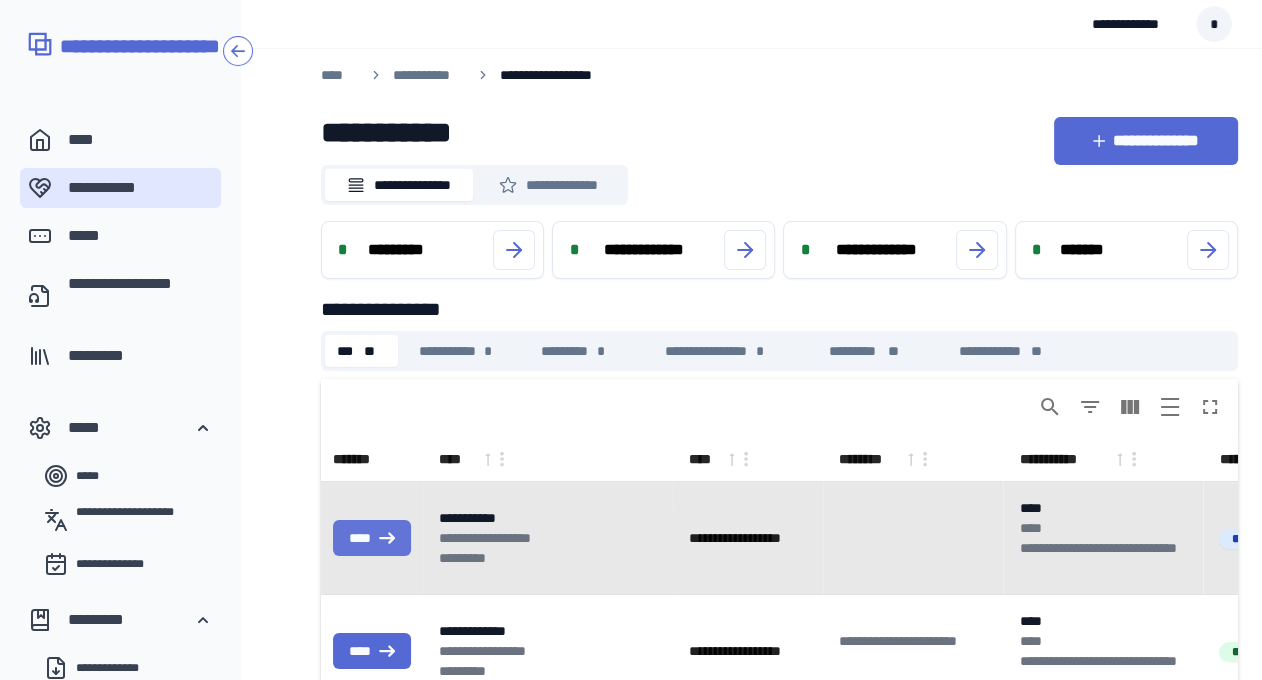 click on "****" at bounding box center (372, 538) 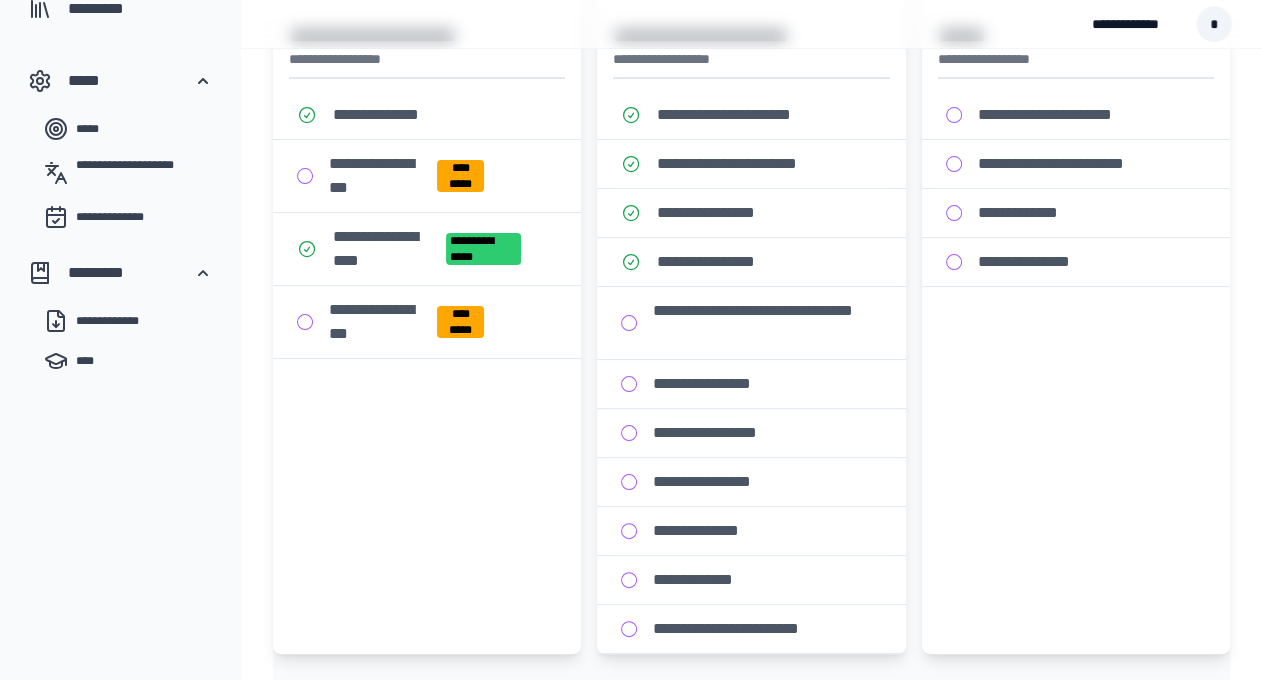scroll, scrollTop: 351, scrollLeft: 0, axis: vertical 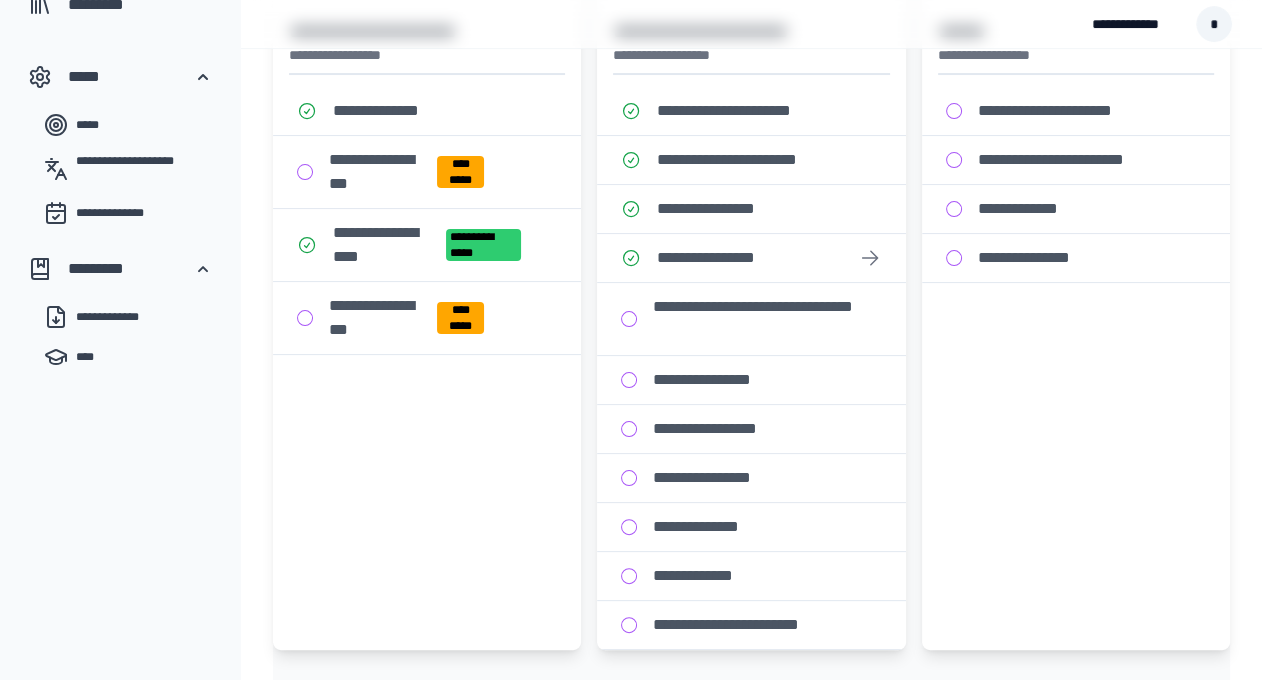 click on "**********" at bounding box center (722, 258) 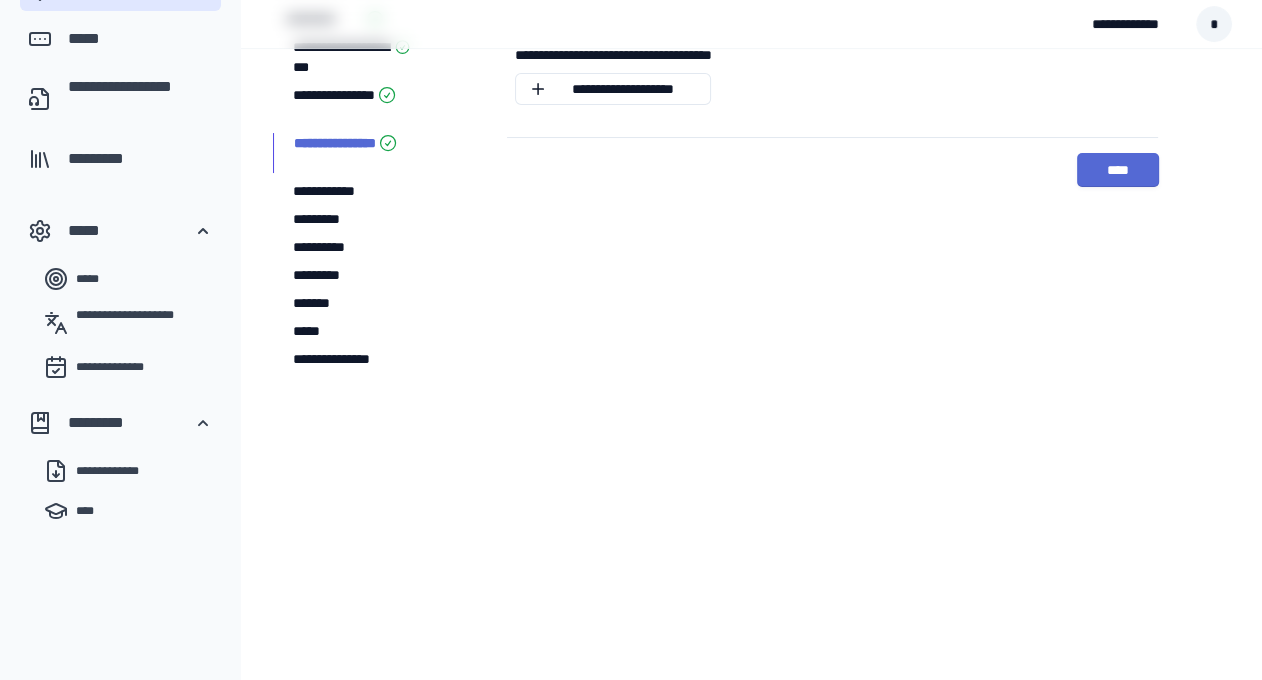 scroll, scrollTop: 194, scrollLeft: 0, axis: vertical 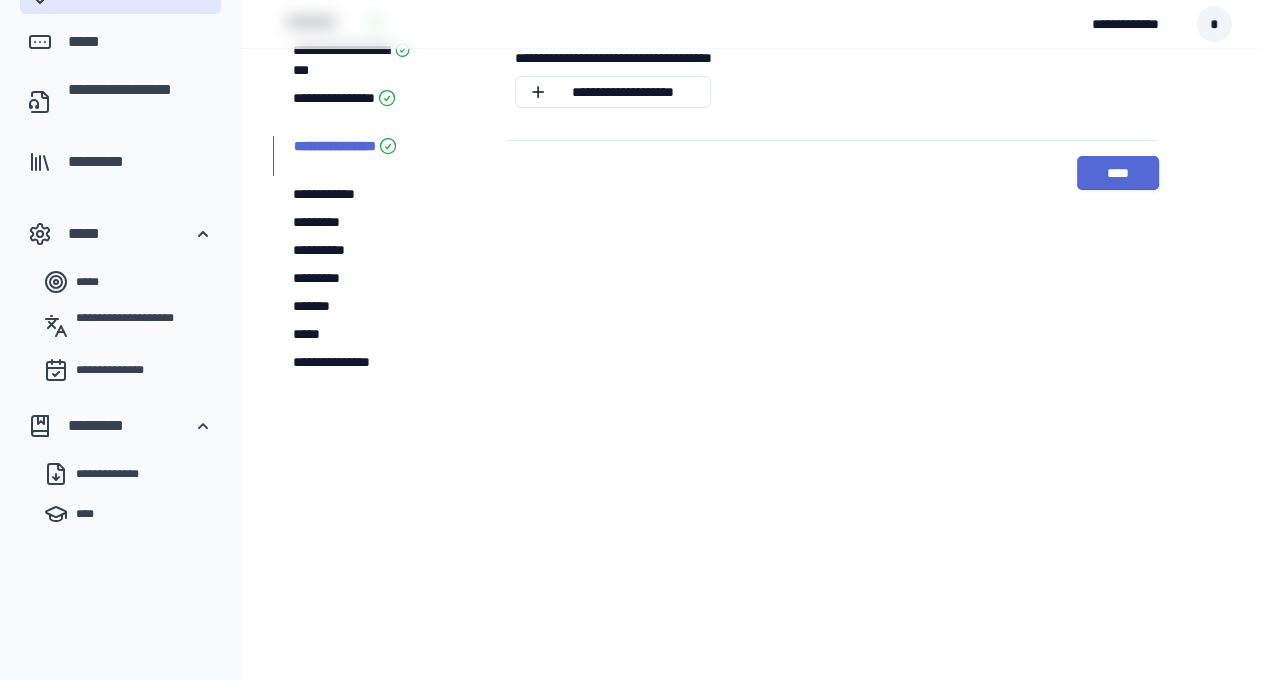 click on "**********" at bounding box center (326, 194) 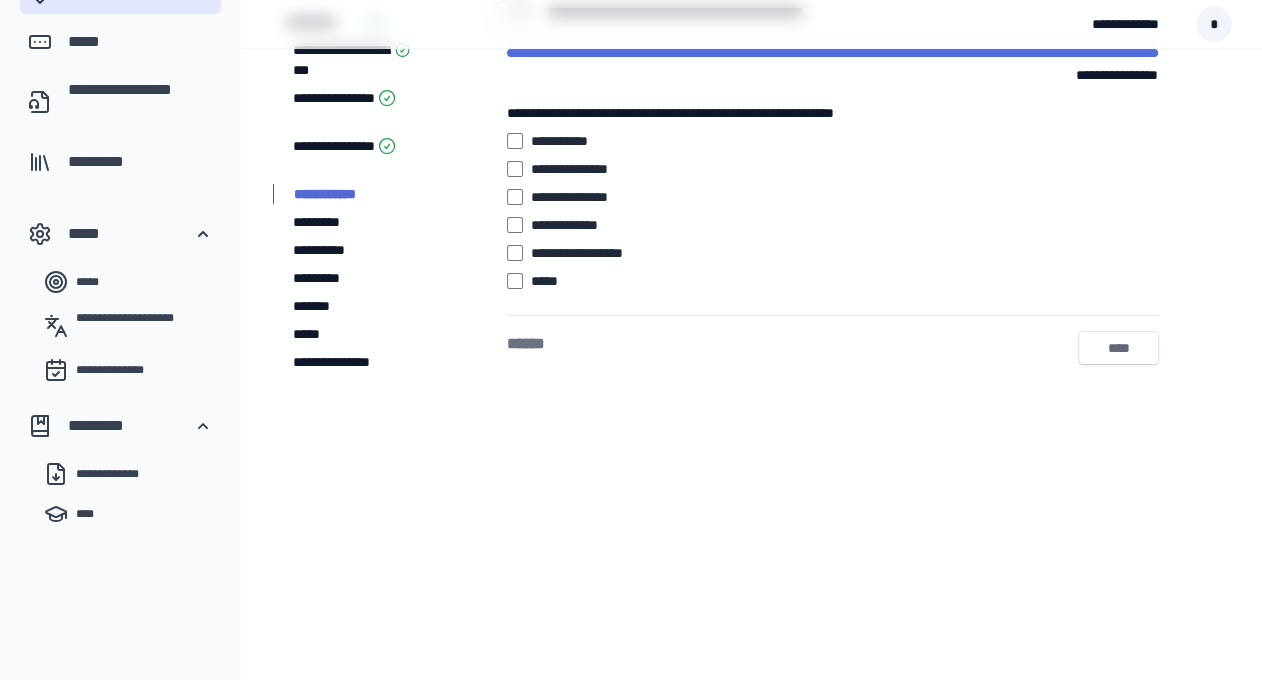 click on "****" at bounding box center (1118, 348) 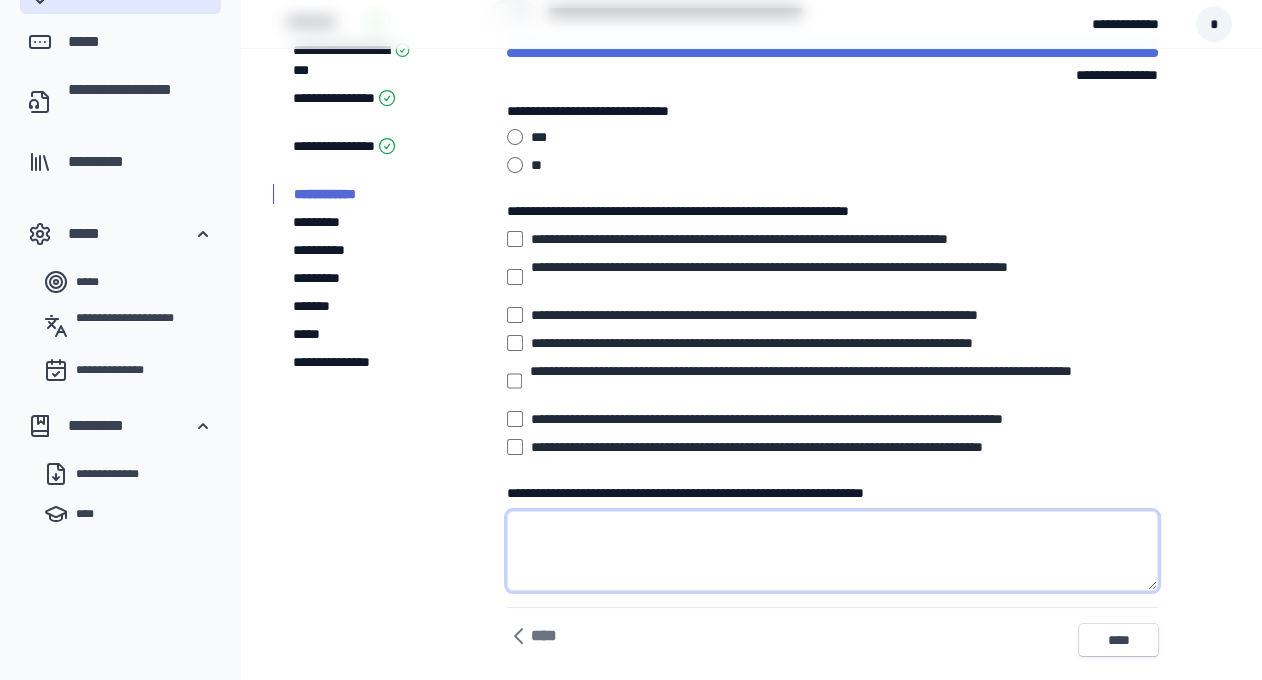 click on "**********" at bounding box center [832, 551] 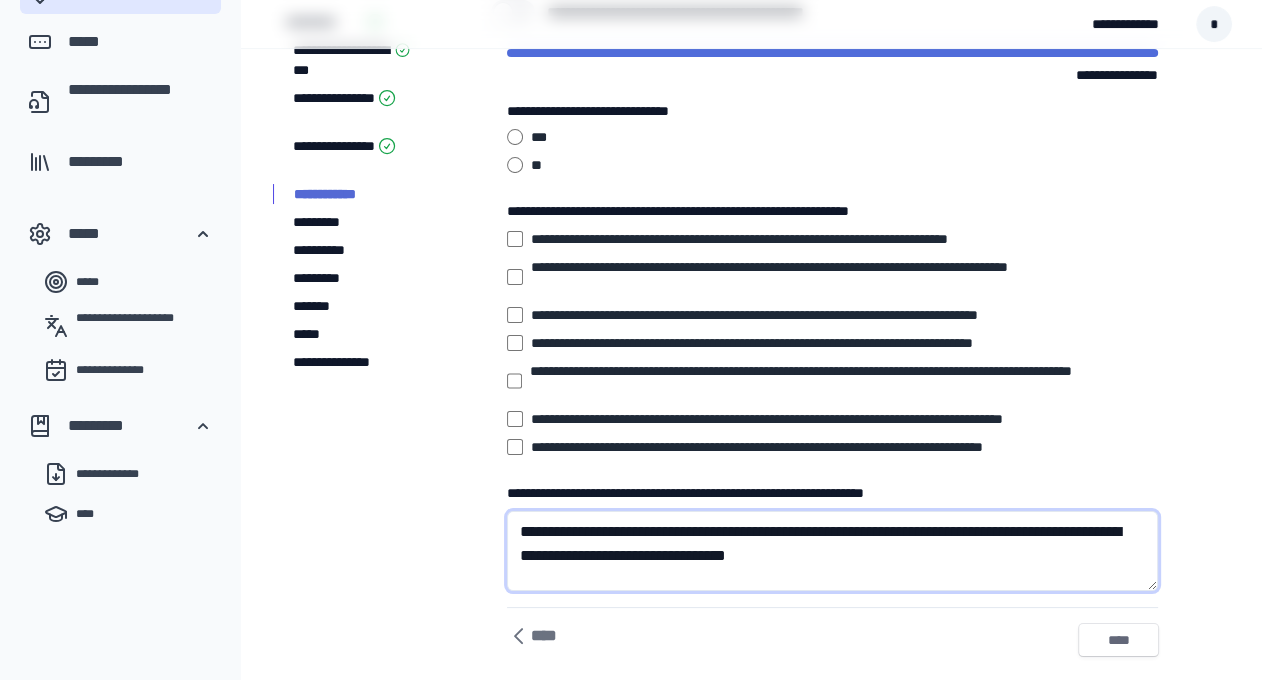 type on "**********" 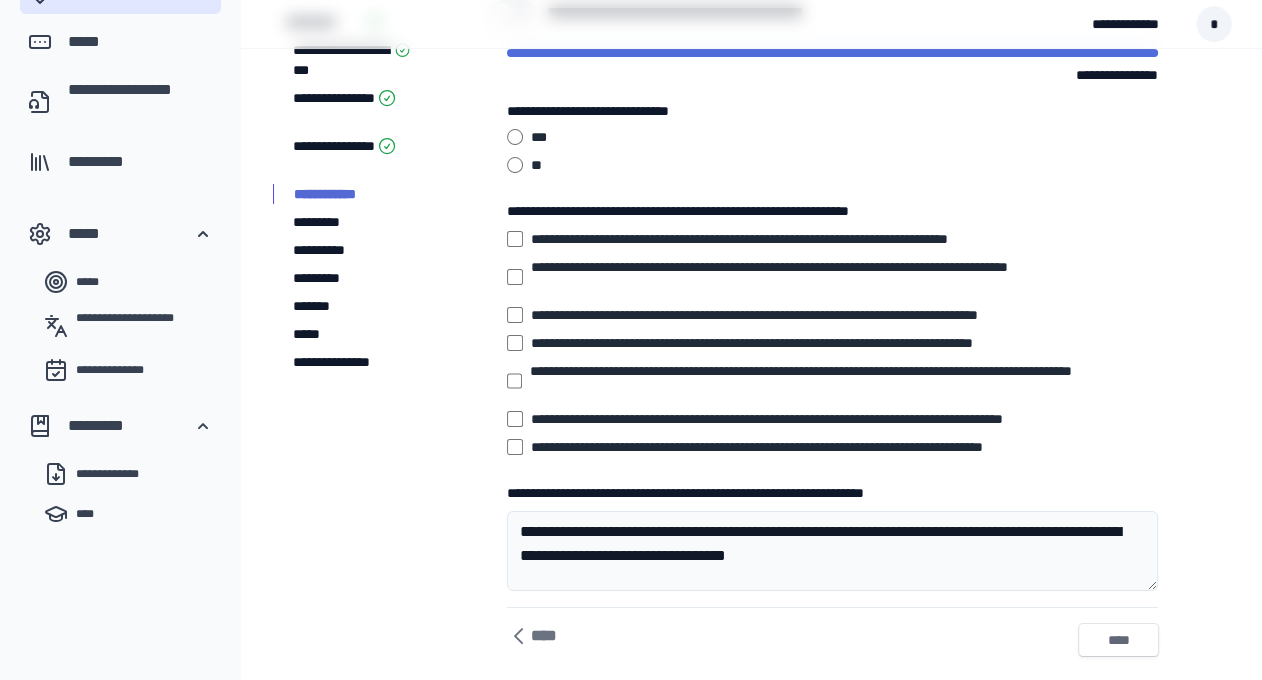 click on "****" at bounding box center [1118, 640] 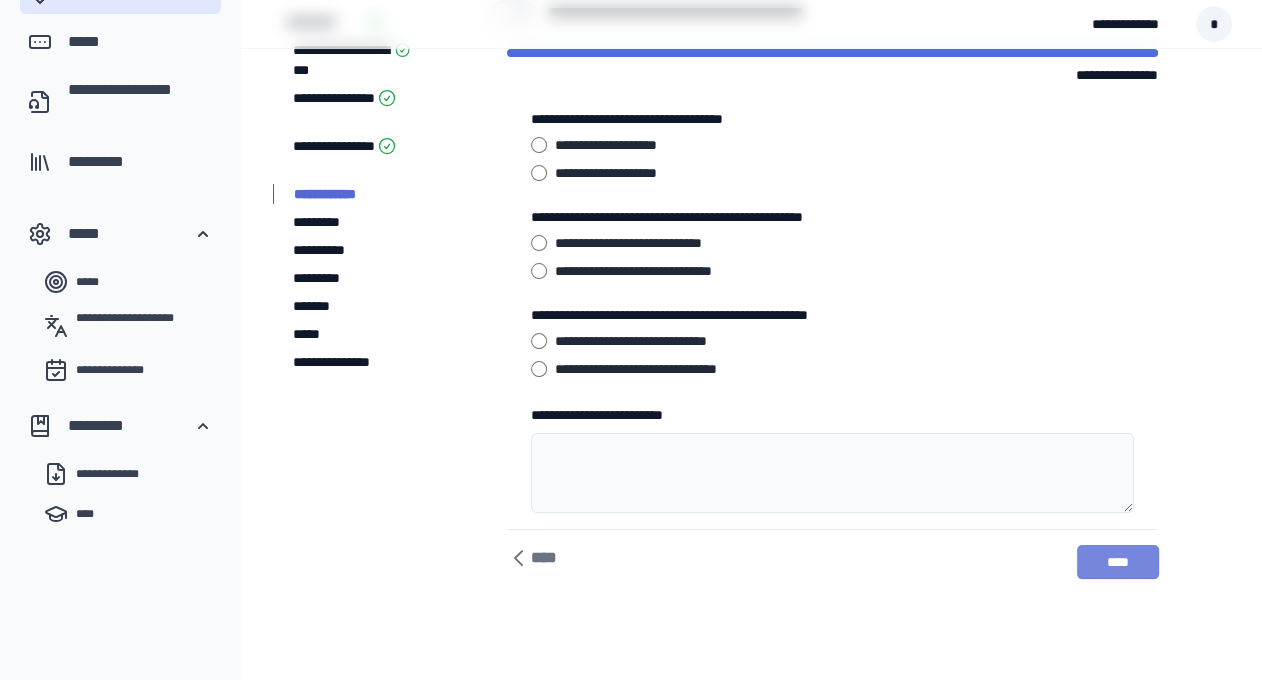click on "****" at bounding box center (1118, 562) 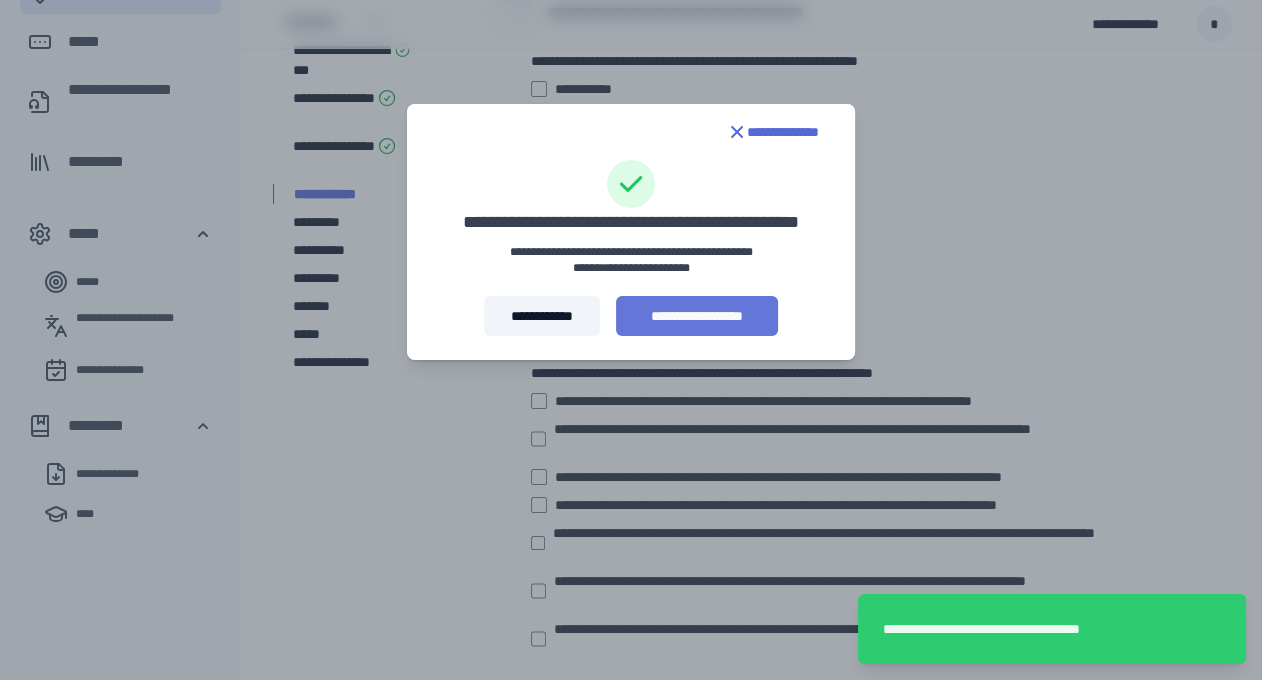 click on "**********" at bounding box center (697, 316) 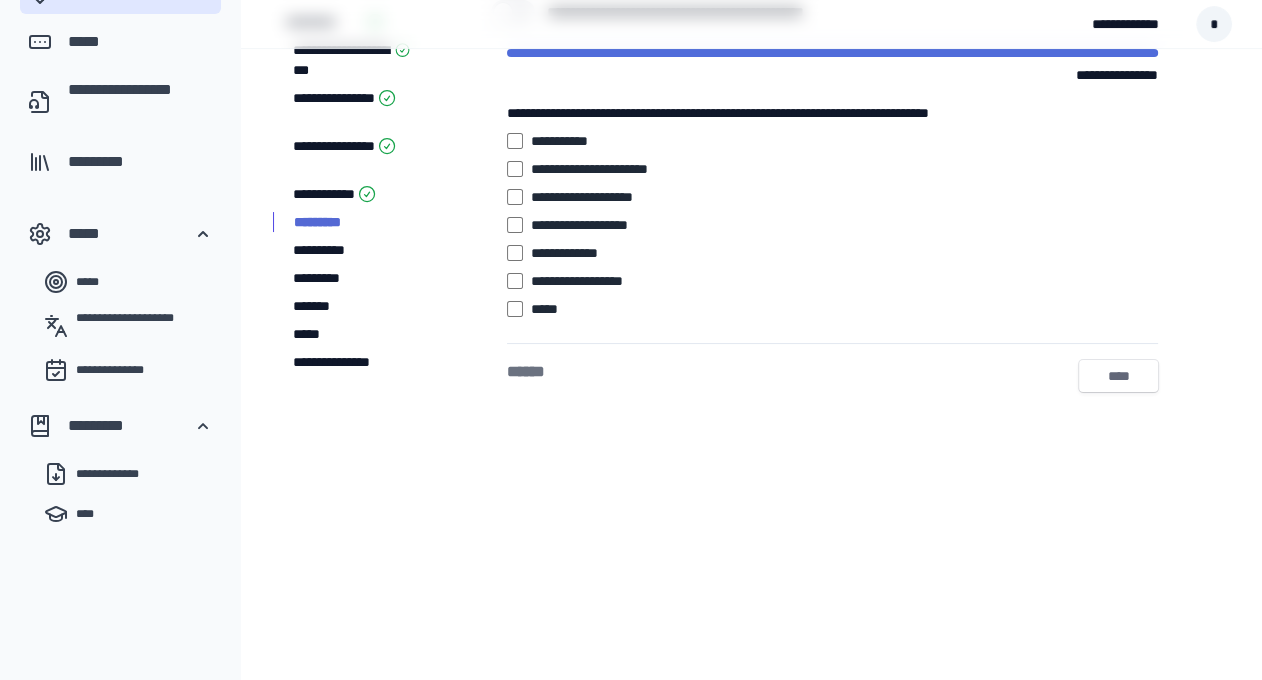 click on "****" at bounding box center [1118, 376] 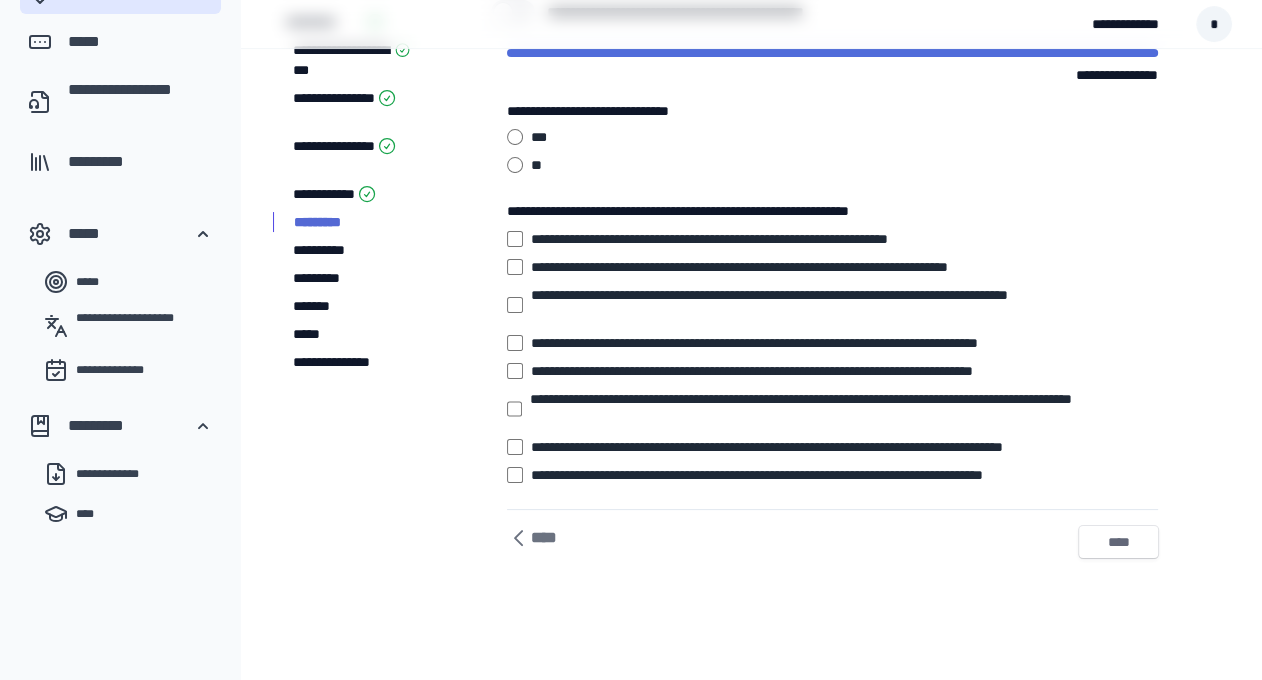 click on "****" at bounding box center (1118, 542) 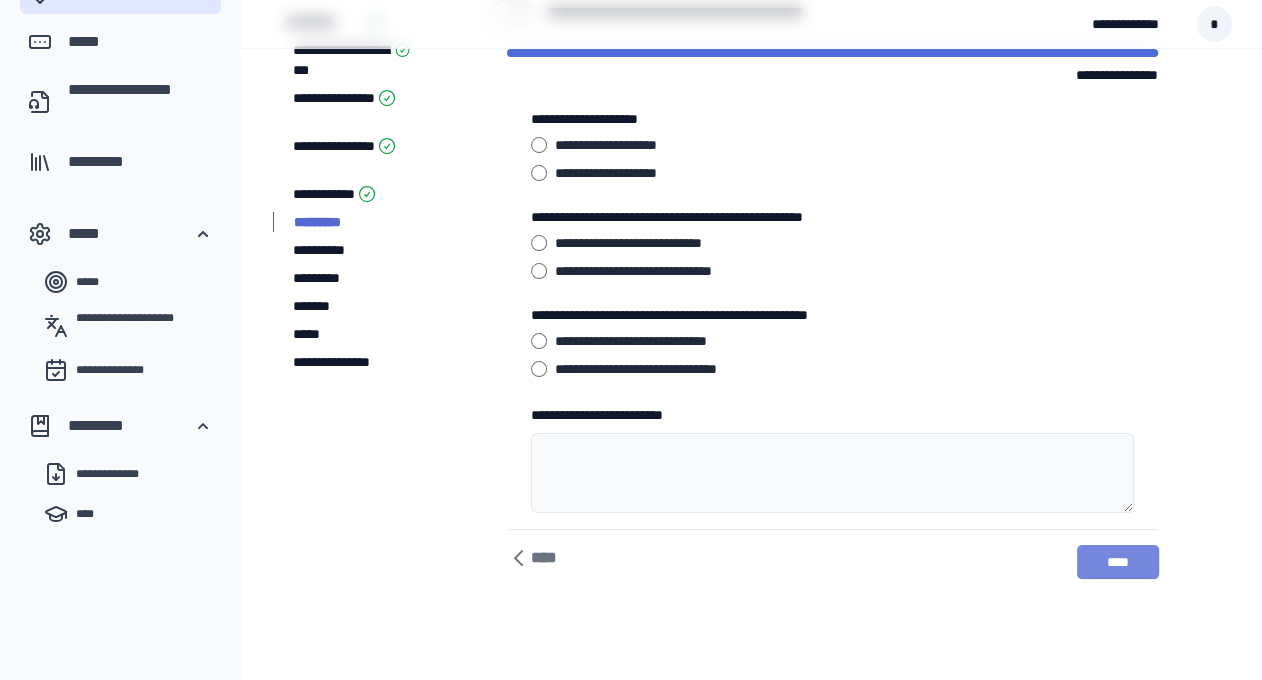 click on "****" at bounding box center [1118, 562] 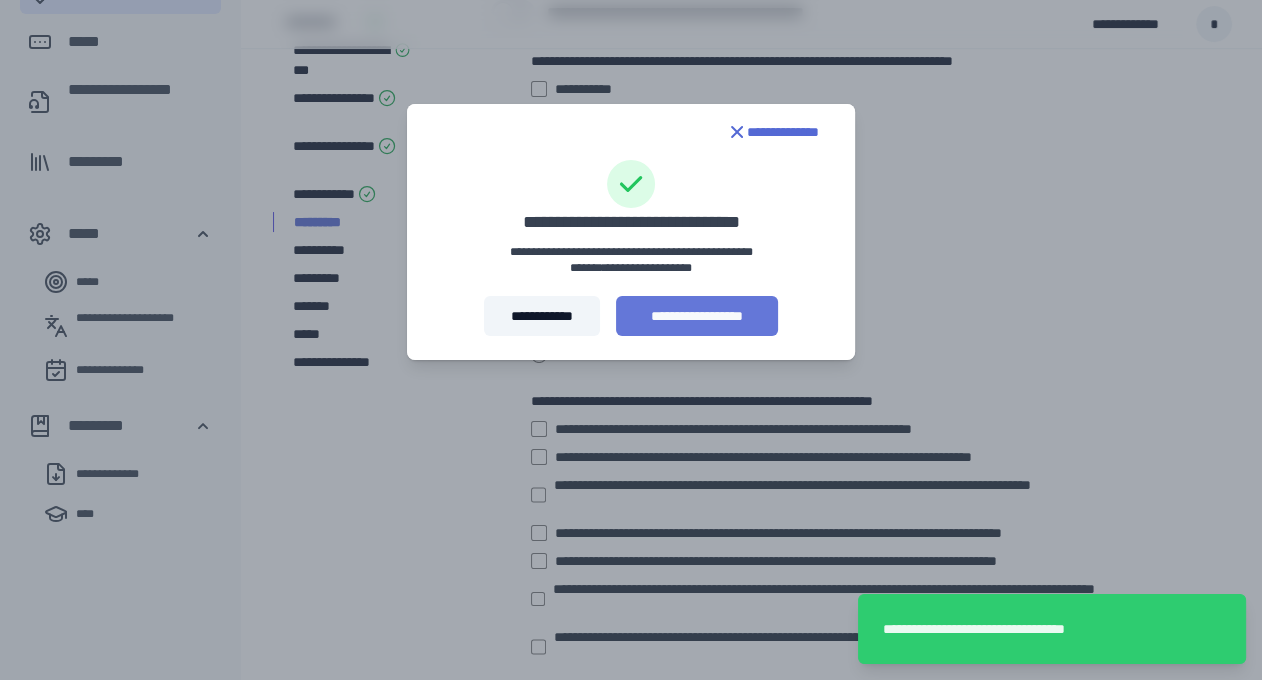 click on "**********" at bounding box center [697, 316] 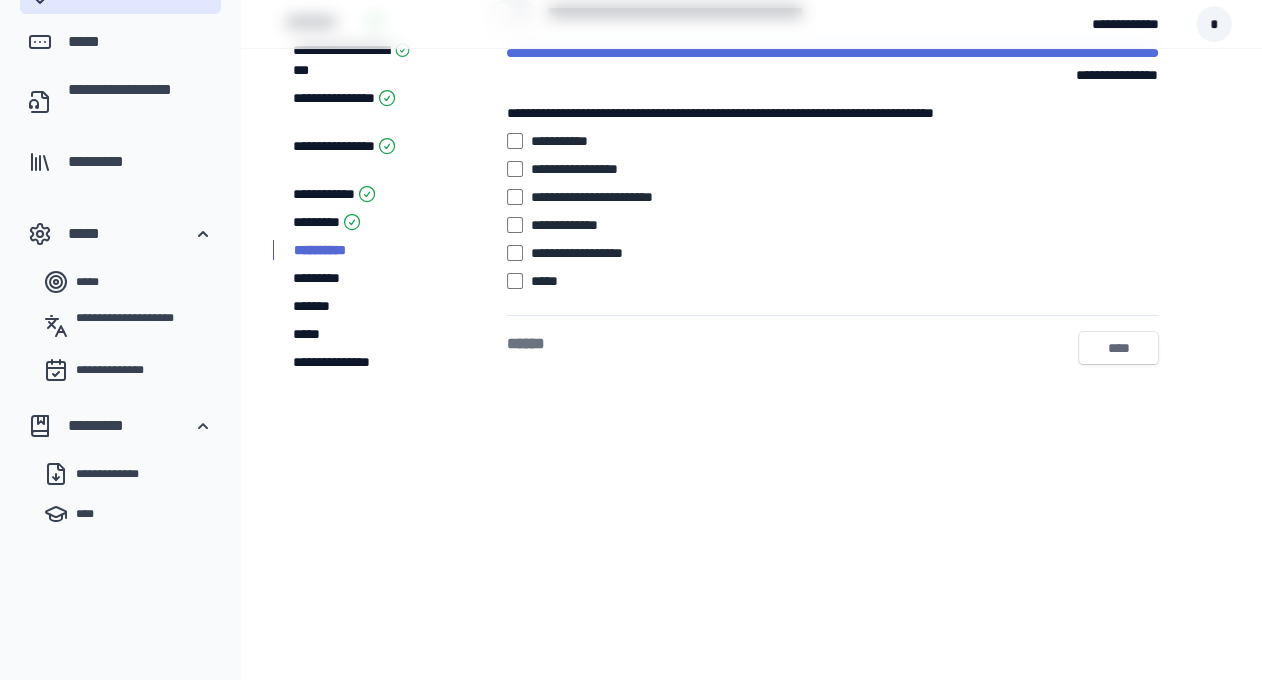 click on "****" at bounding box center [1118, 348] 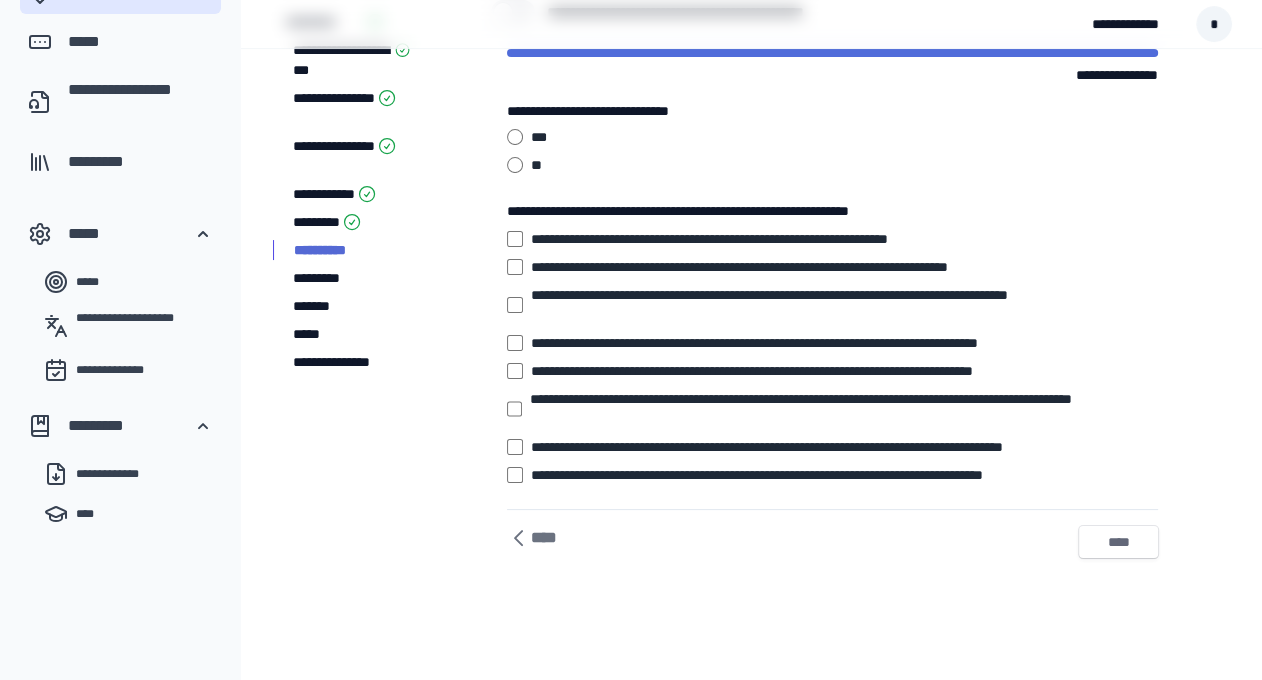 click on "****" at bounding box center [1118, 542] 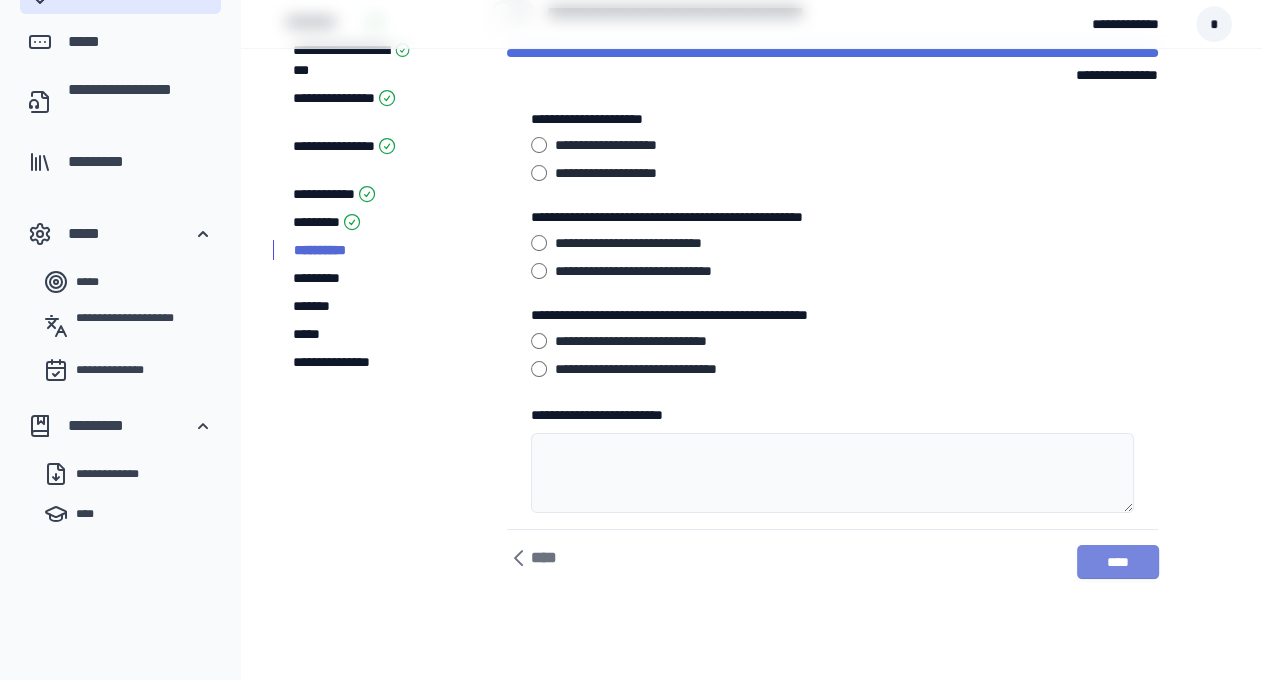 click on "****" at bounding box center (1118, 562) 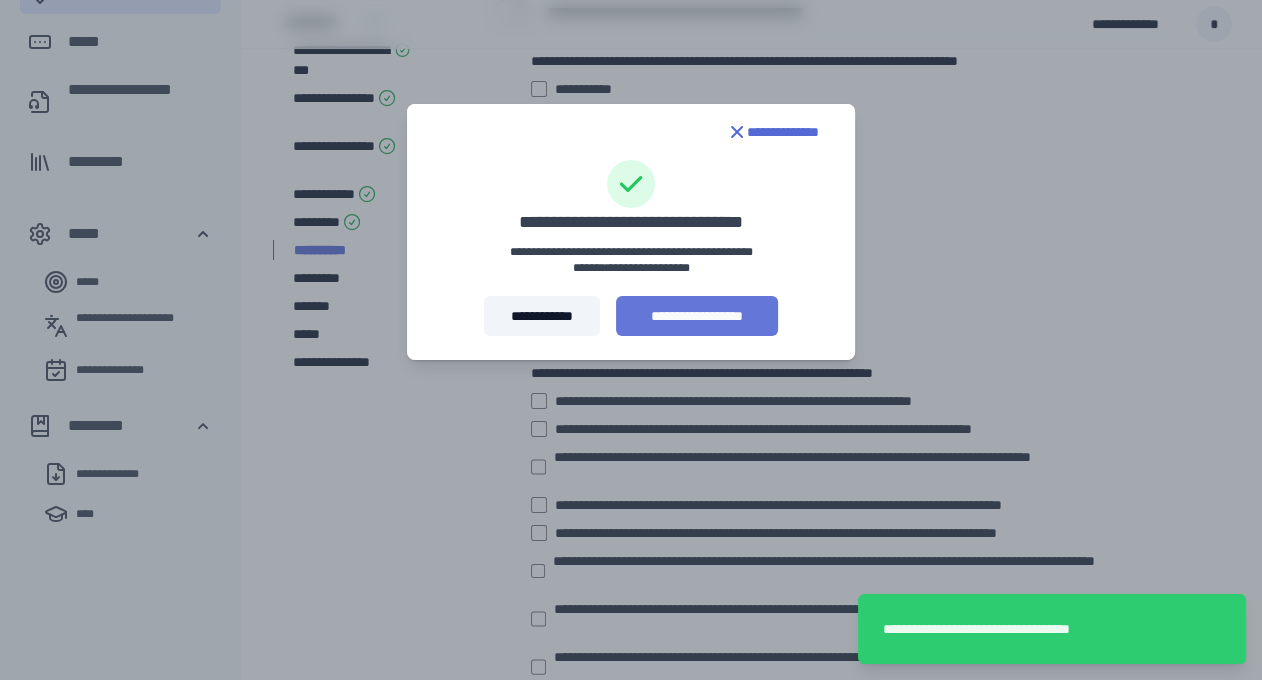 click on "**********" at bounding box center (697, 316) 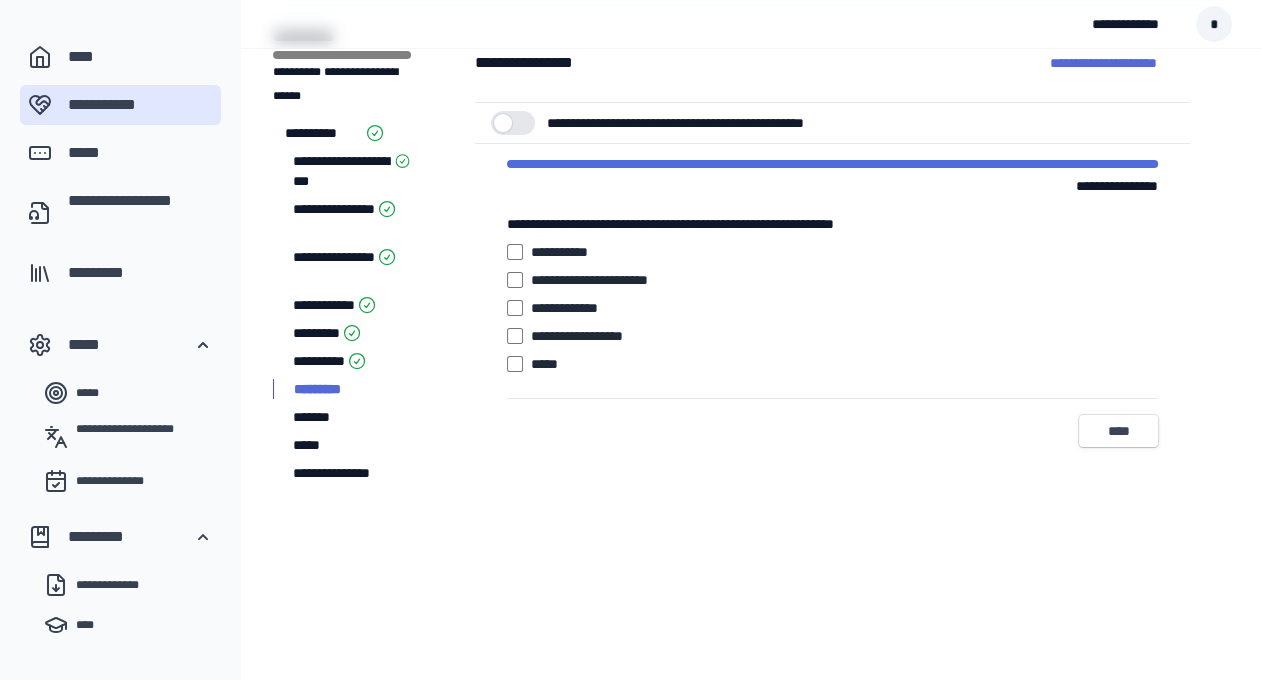scroll, scrollTop: 85, scrollLeft: 0, axis: vertical 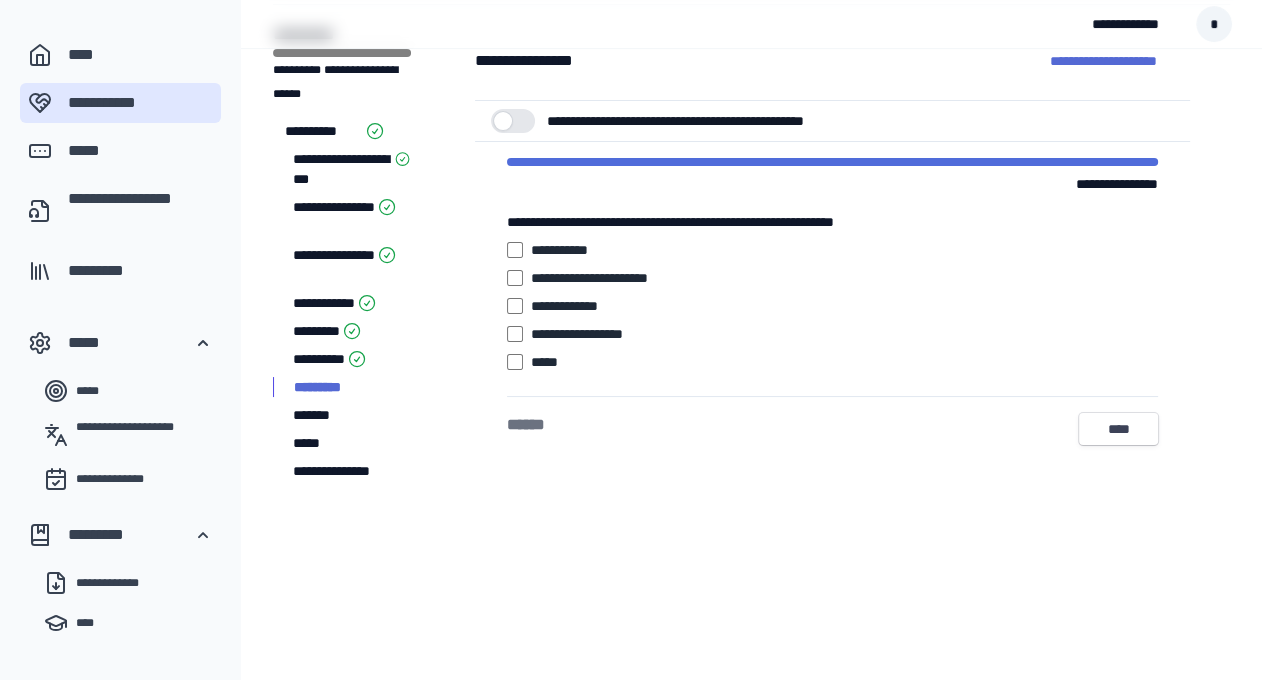 click at bounding box center (513, 121) 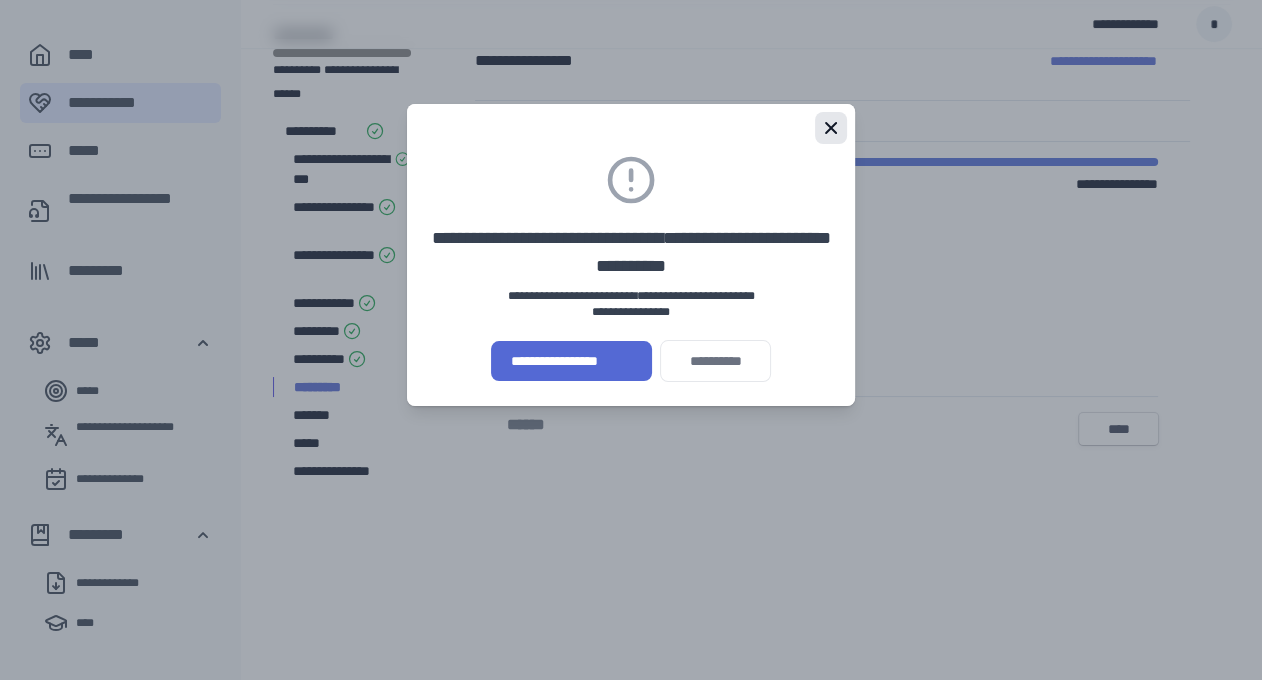 click 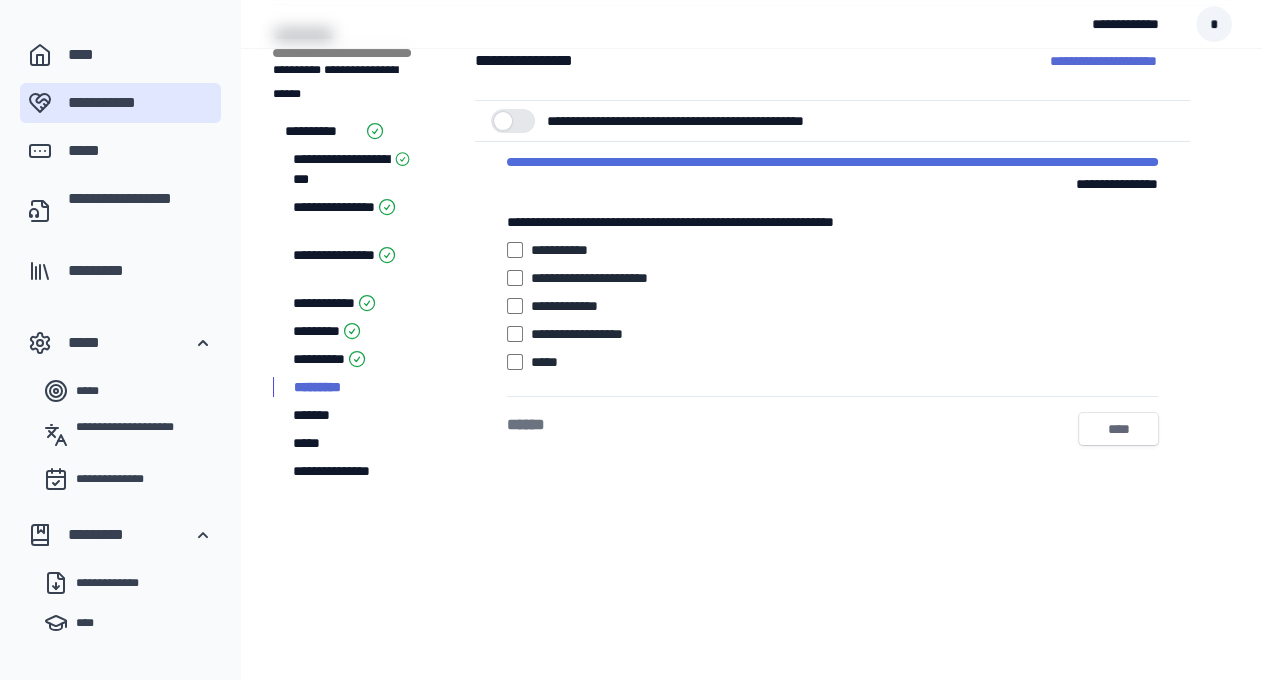 click on "****" at bounding box center (1118, 429) 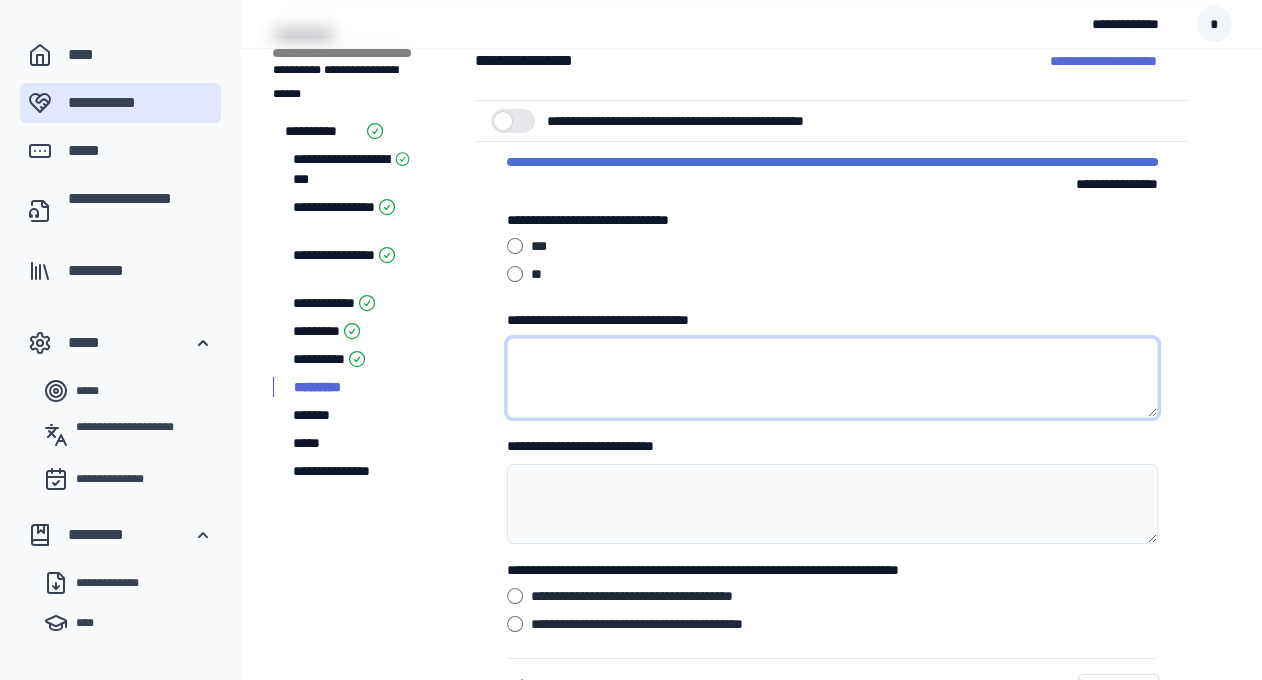 click on "**********" at bounding box center (832, 378) 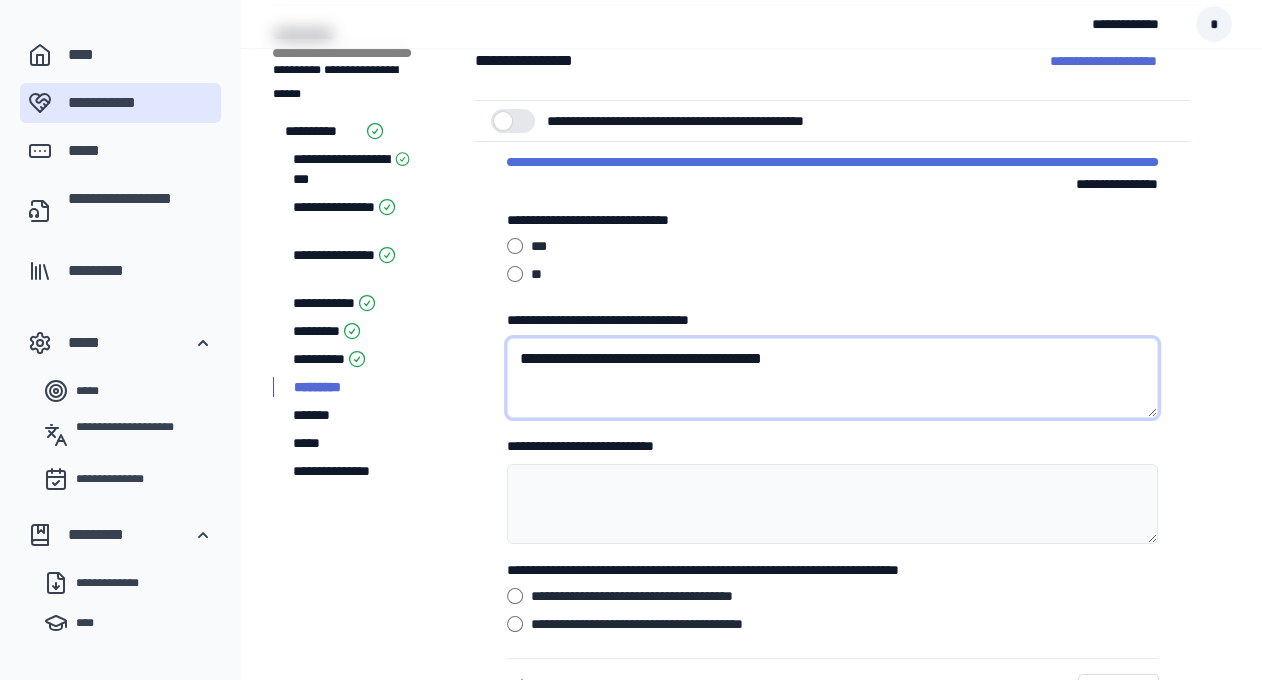type on "**********" 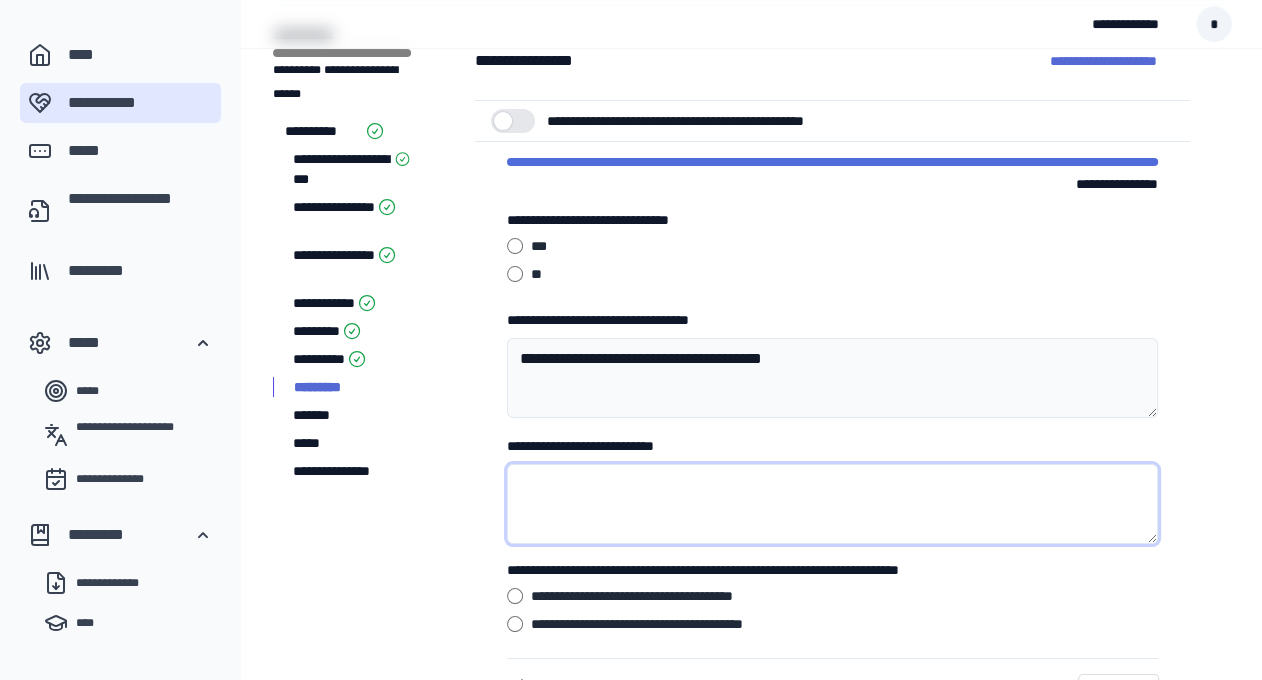 click on "**********" at bounding box center (832, 504) 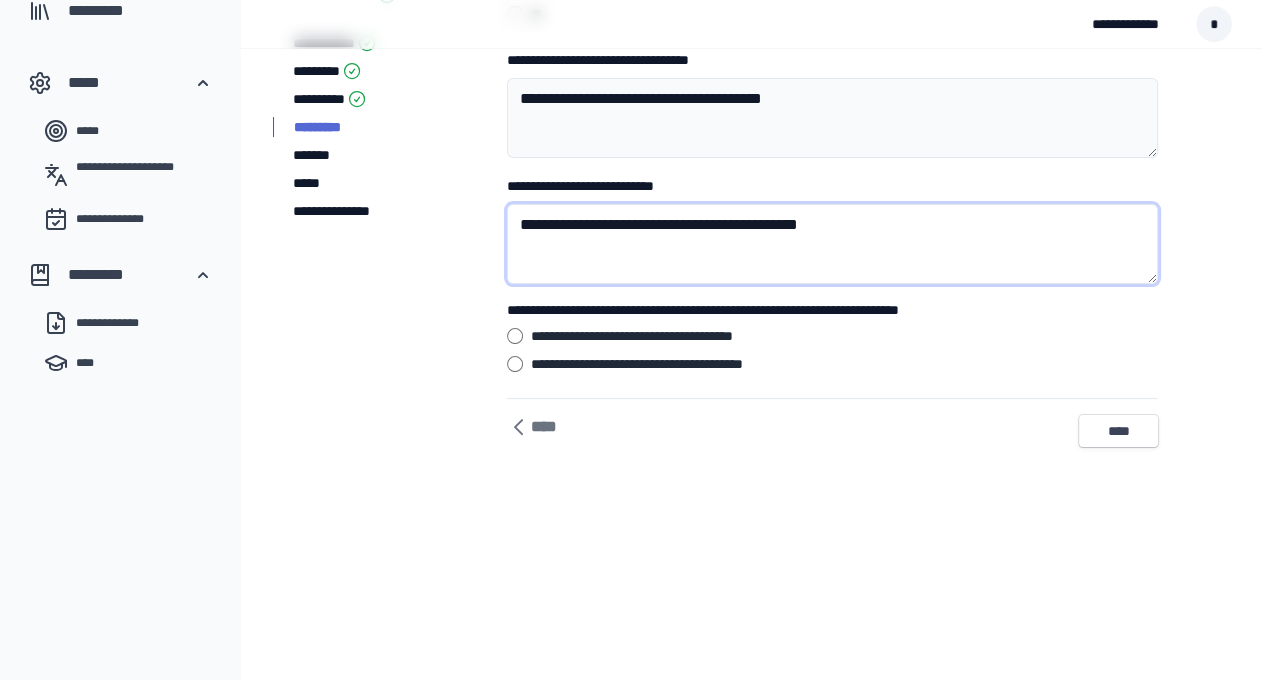 scroll, scrollTop: 332, scrollLeft: 0, axis: vertical 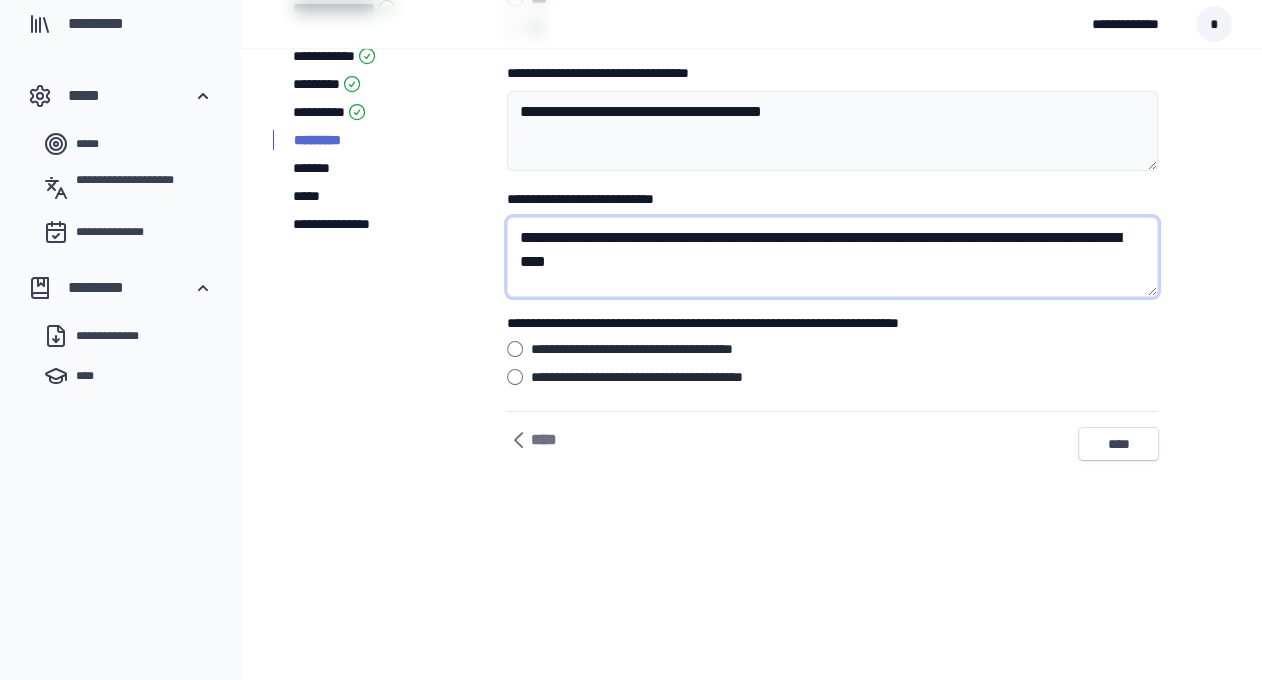 type on "**********" 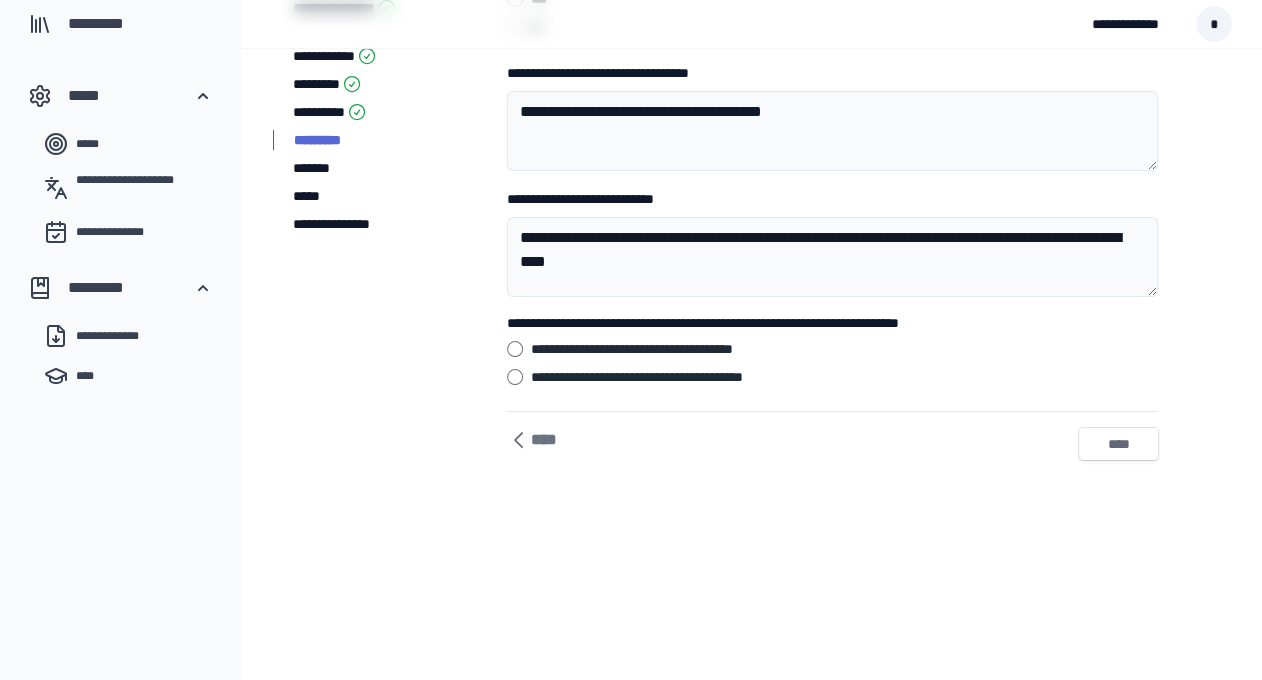 click on "****" at bounding box center [1118, 444] 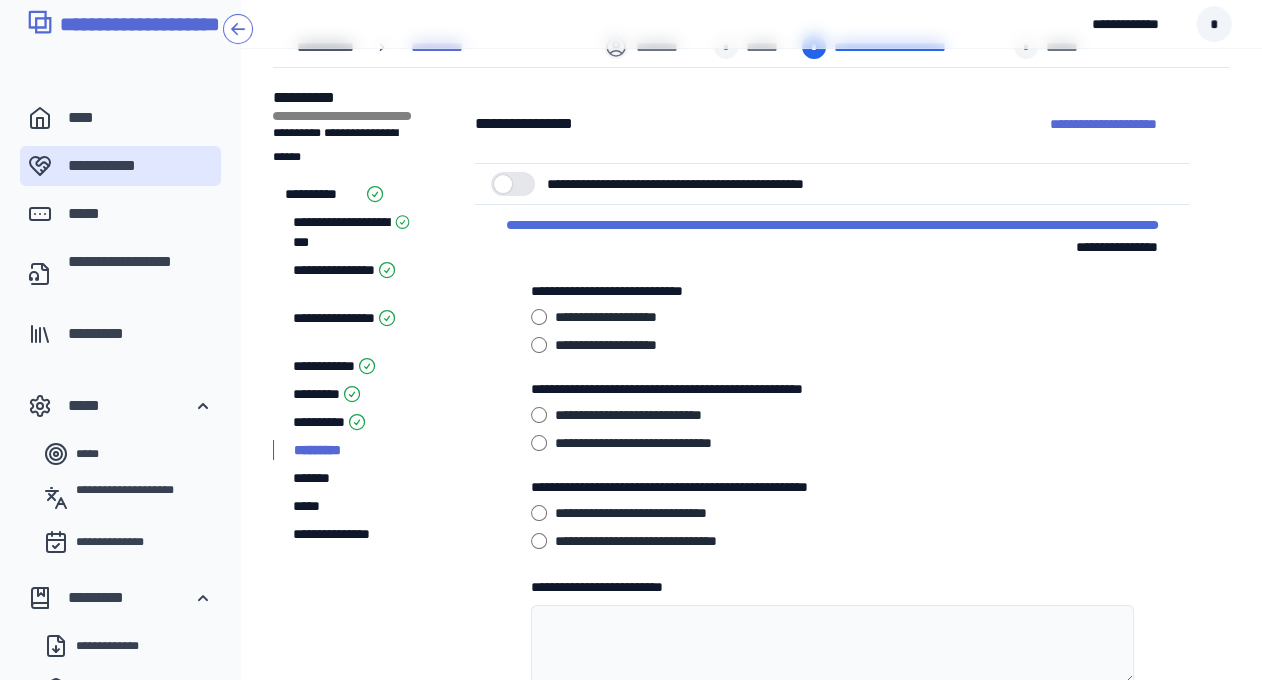 scroll, scrollTop: 33, scrollLeft: 0, axis: vertical 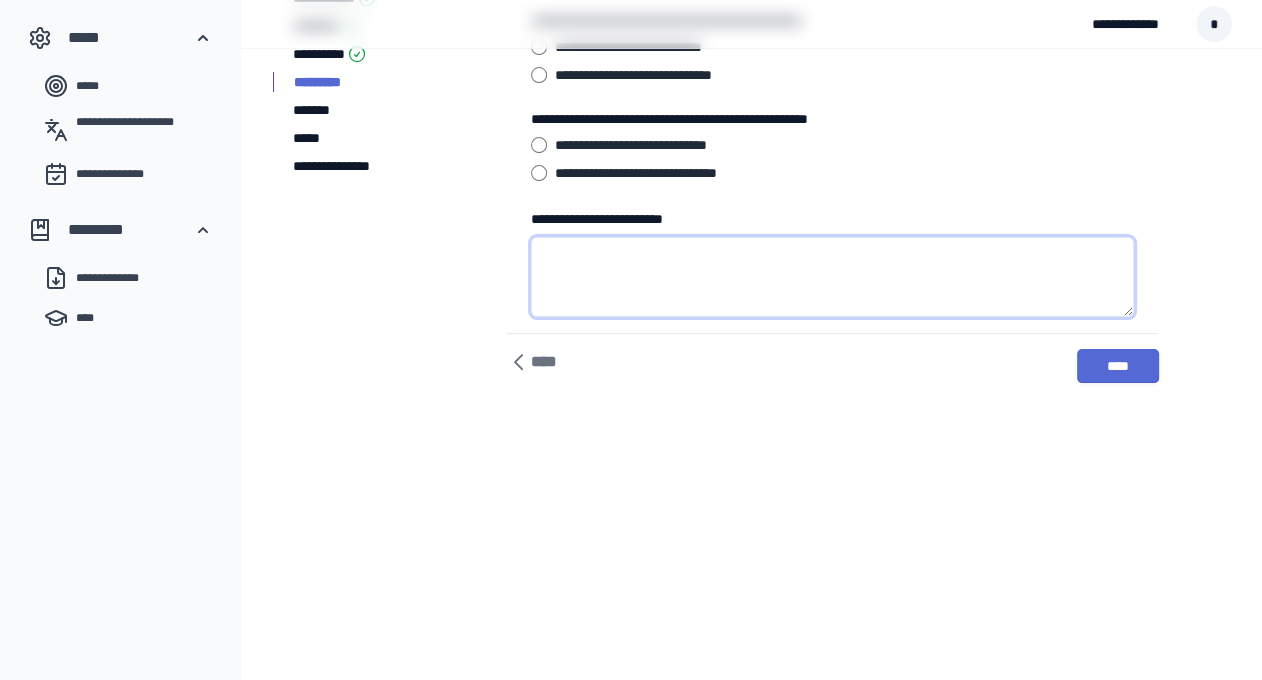 click on "**********" at bounding box center [832, 277] 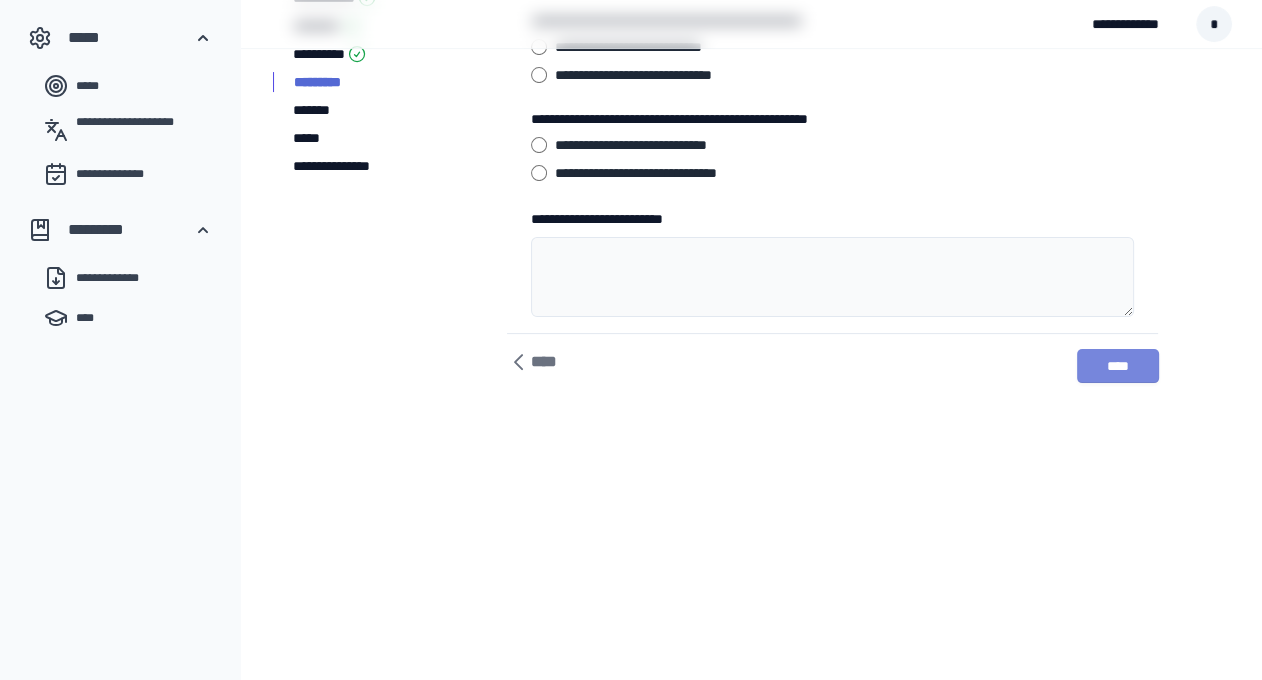 click on "****" at bounding box center [1118, 366] 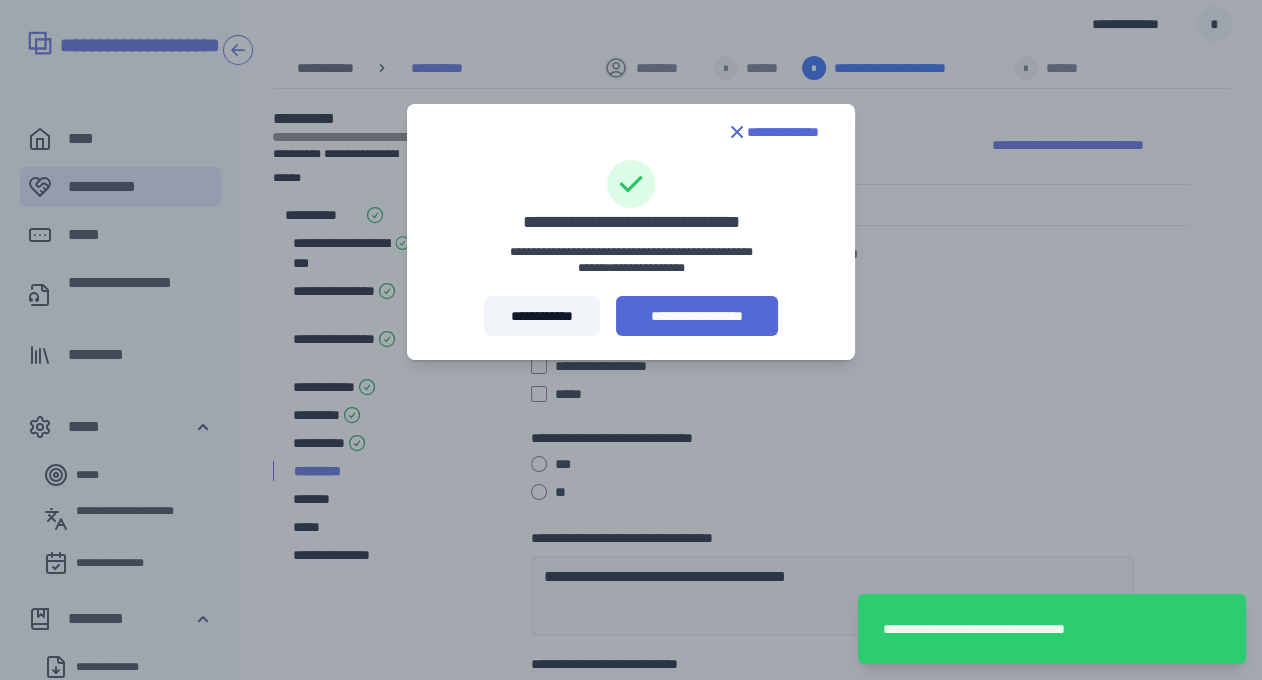 scroll, scrollTop: 0, scrollLeft: 0, axis: both 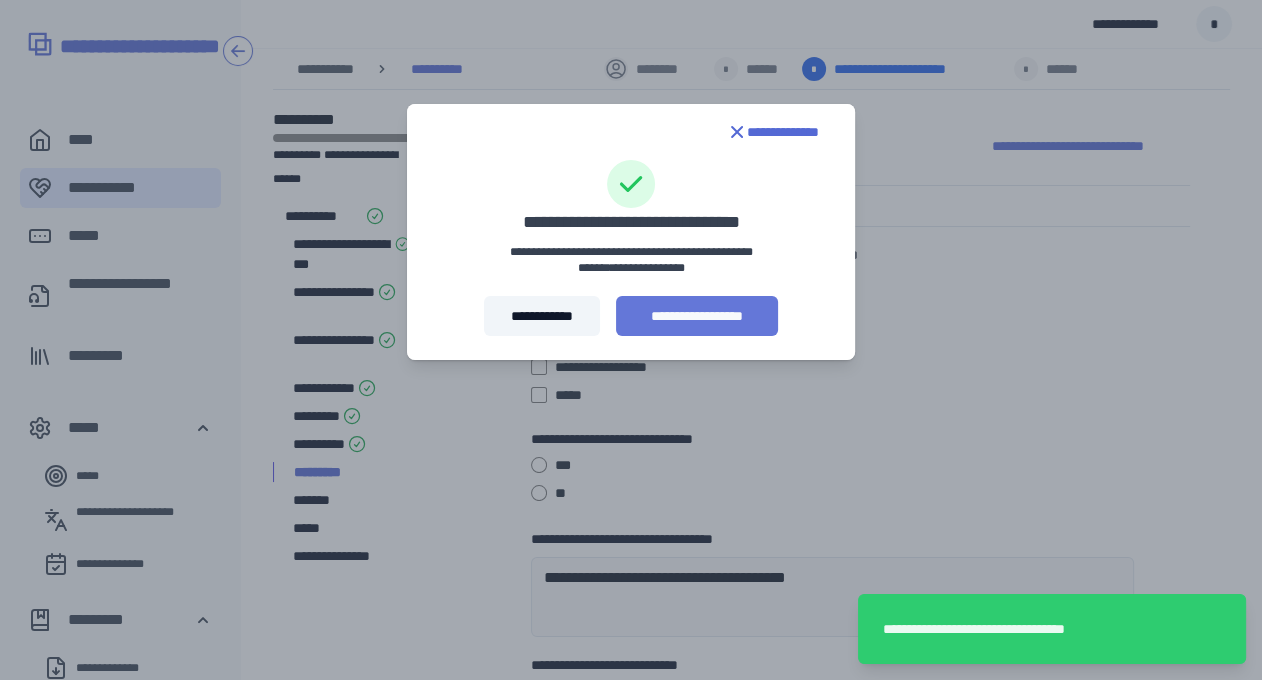 click on "**********" at bounding box center [697, 316] 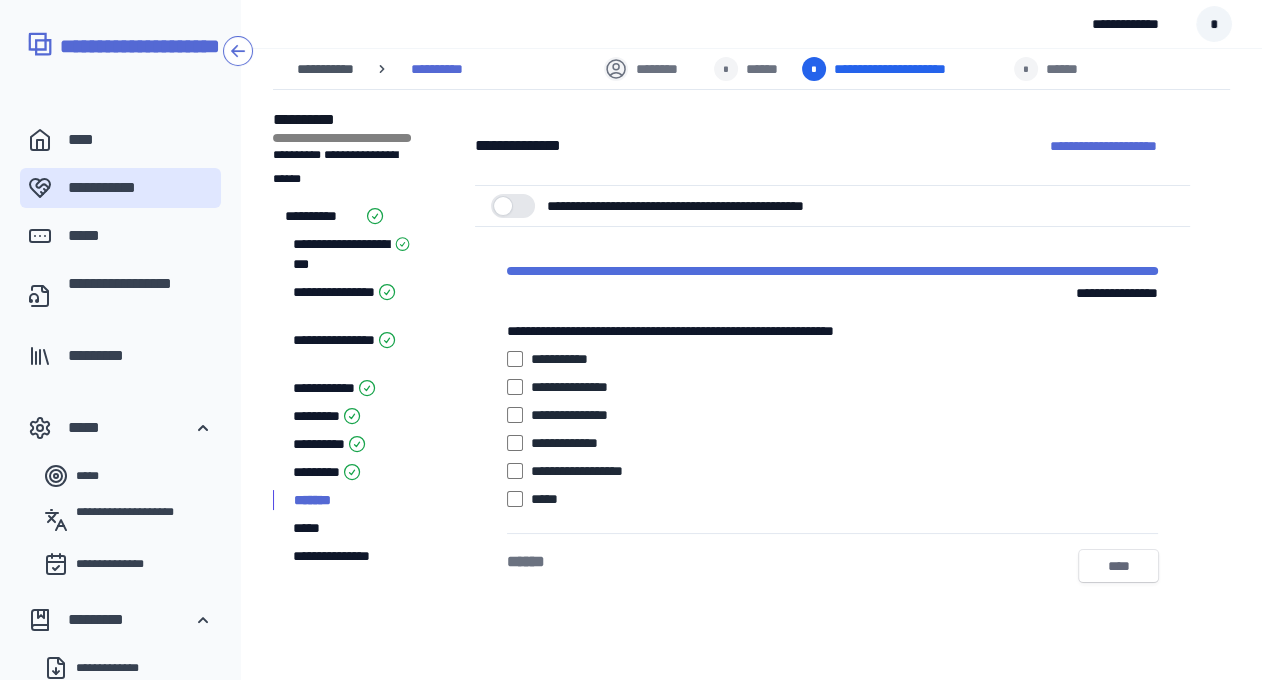 click on "****" at bounding box center [1118, 566] 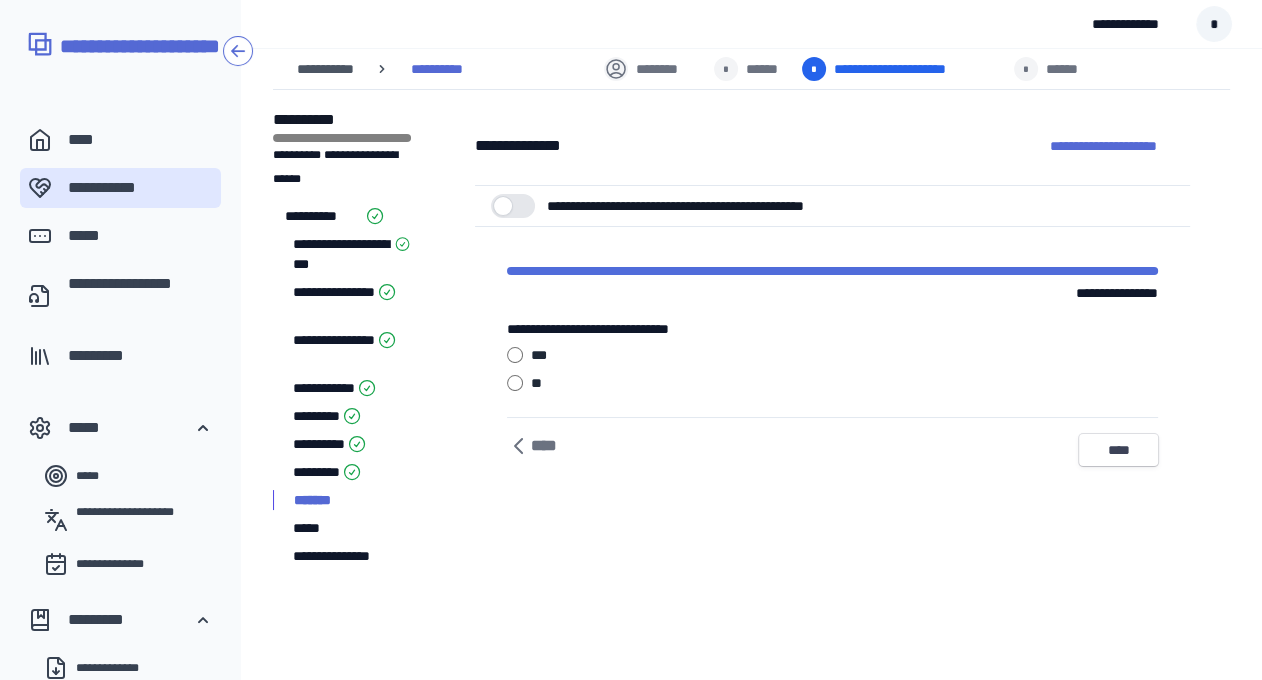 click on "**" at bounding box center [832, 387] 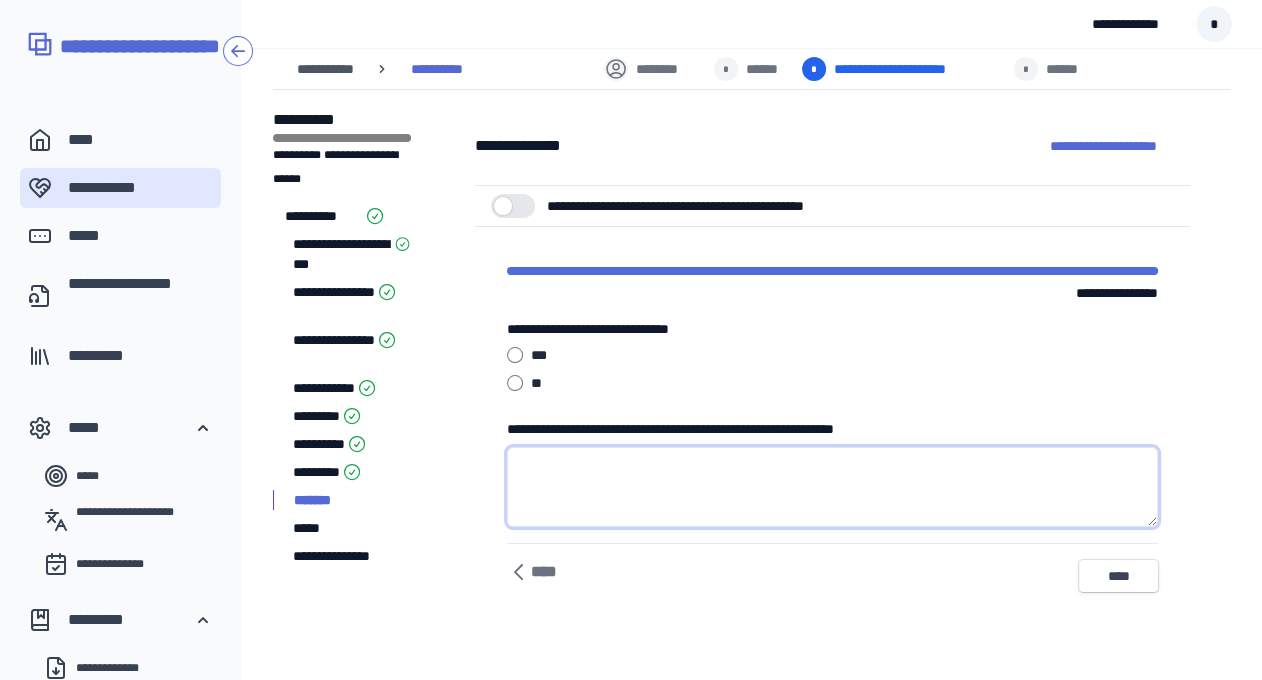 click on "**********" at bounding box center (832, 487) 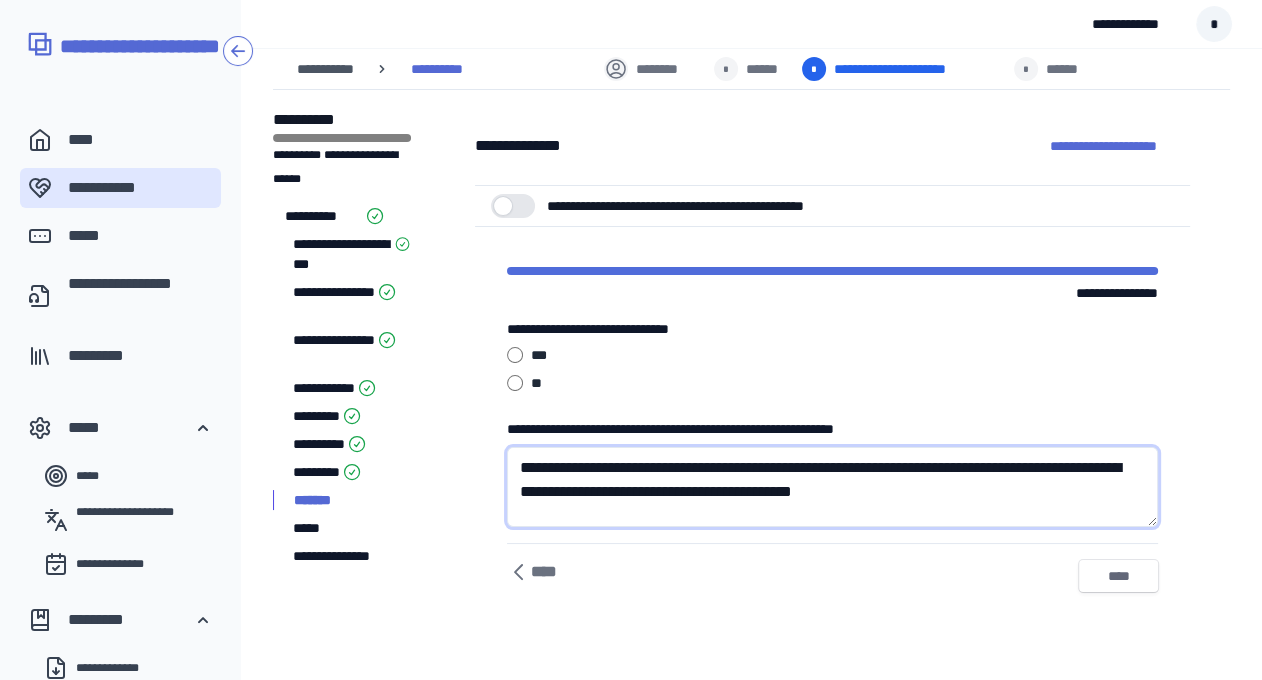 type on "**********" 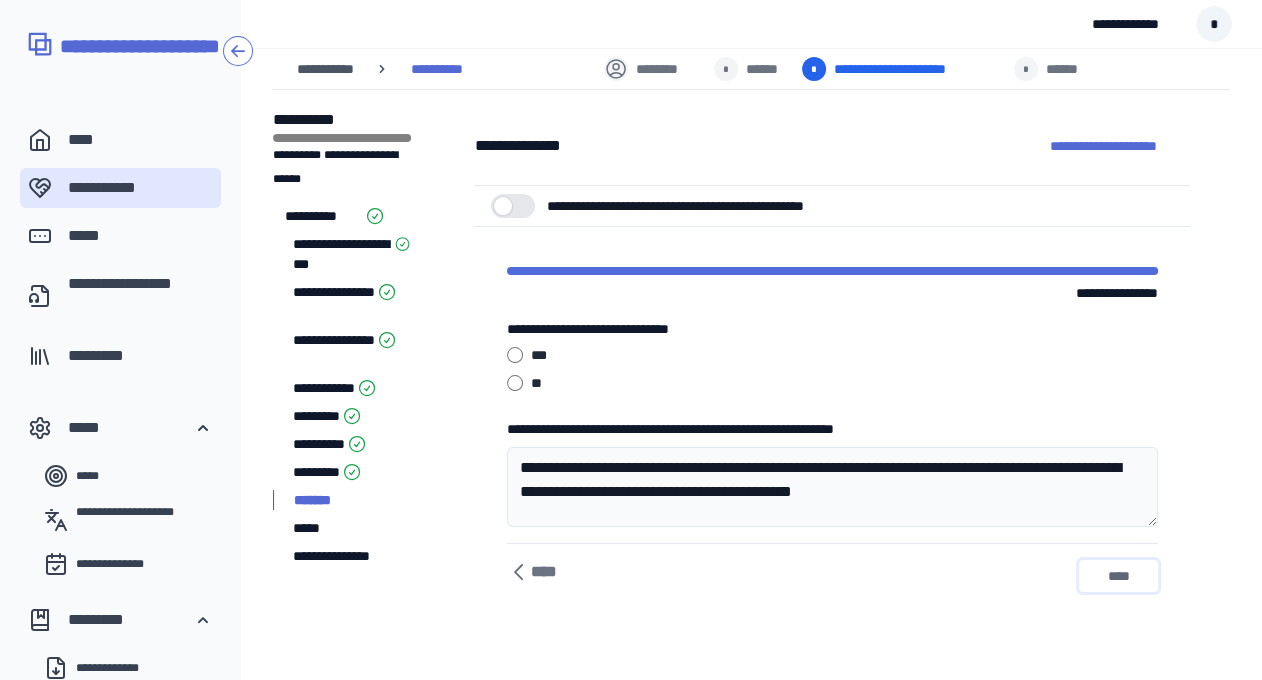 click on "****" at bounding box center [1118, 576] 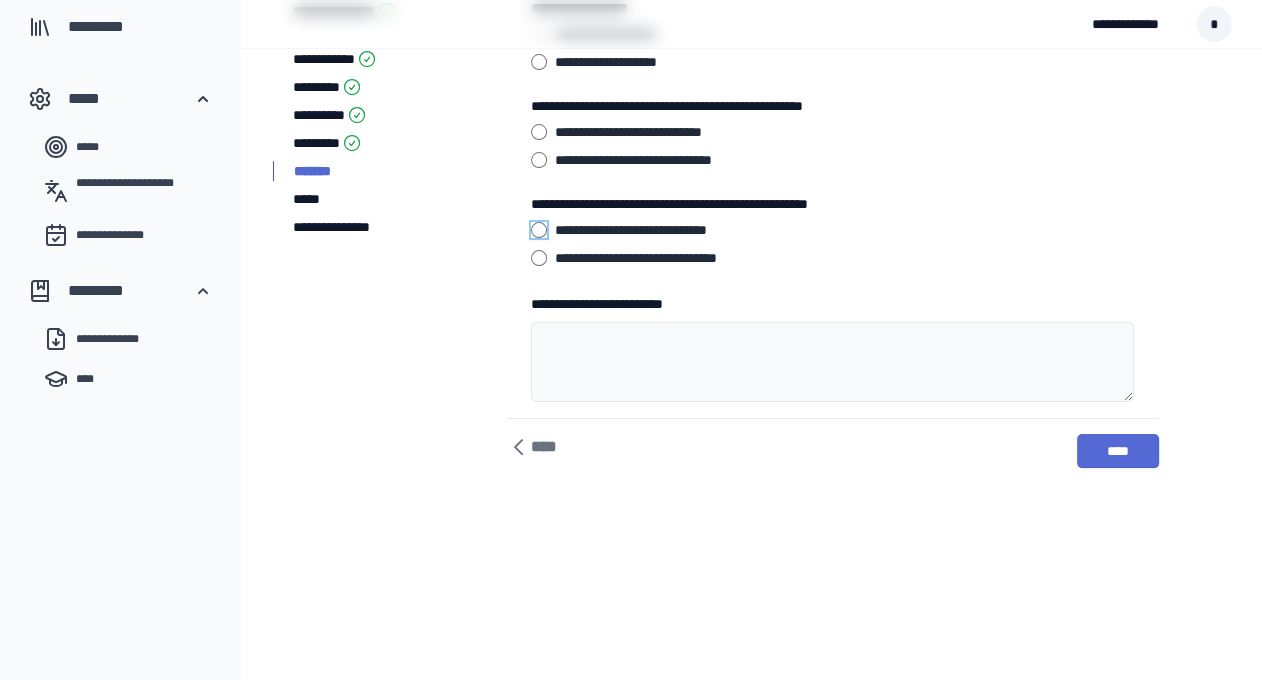 scroll, scrollTop: 340, scrollLeft: 0, axis: vertical 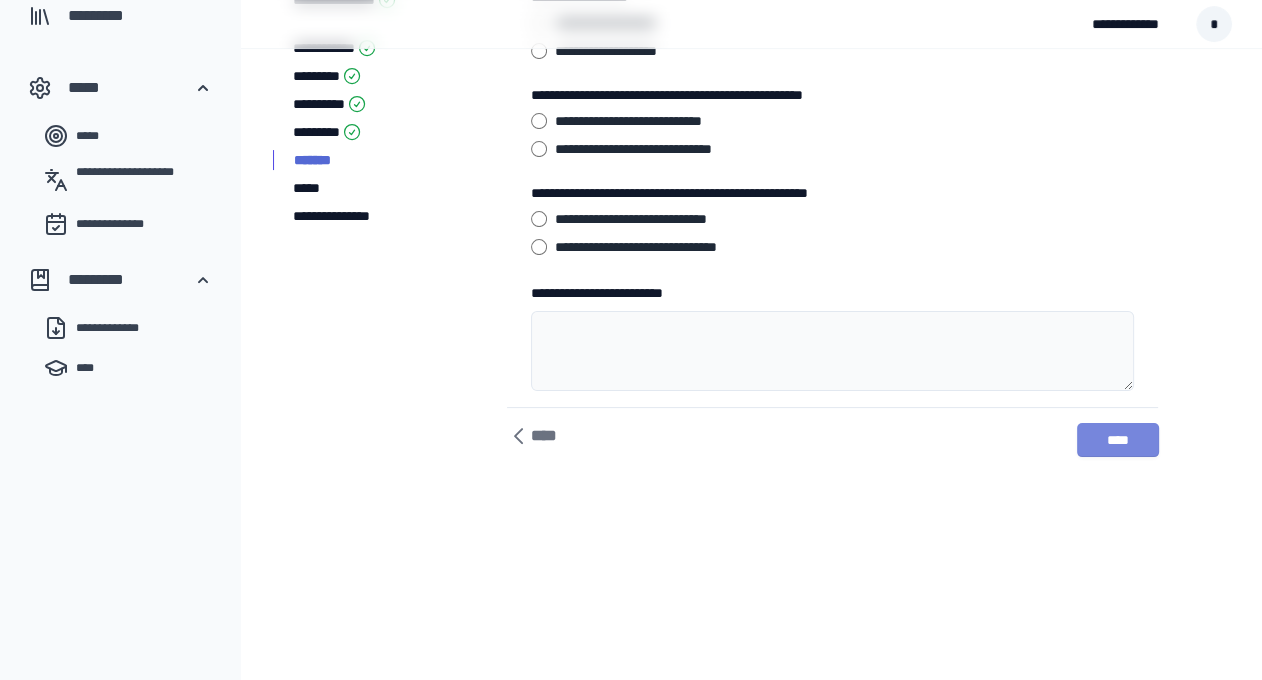 click on "****" at bounding box center (1118, 440) 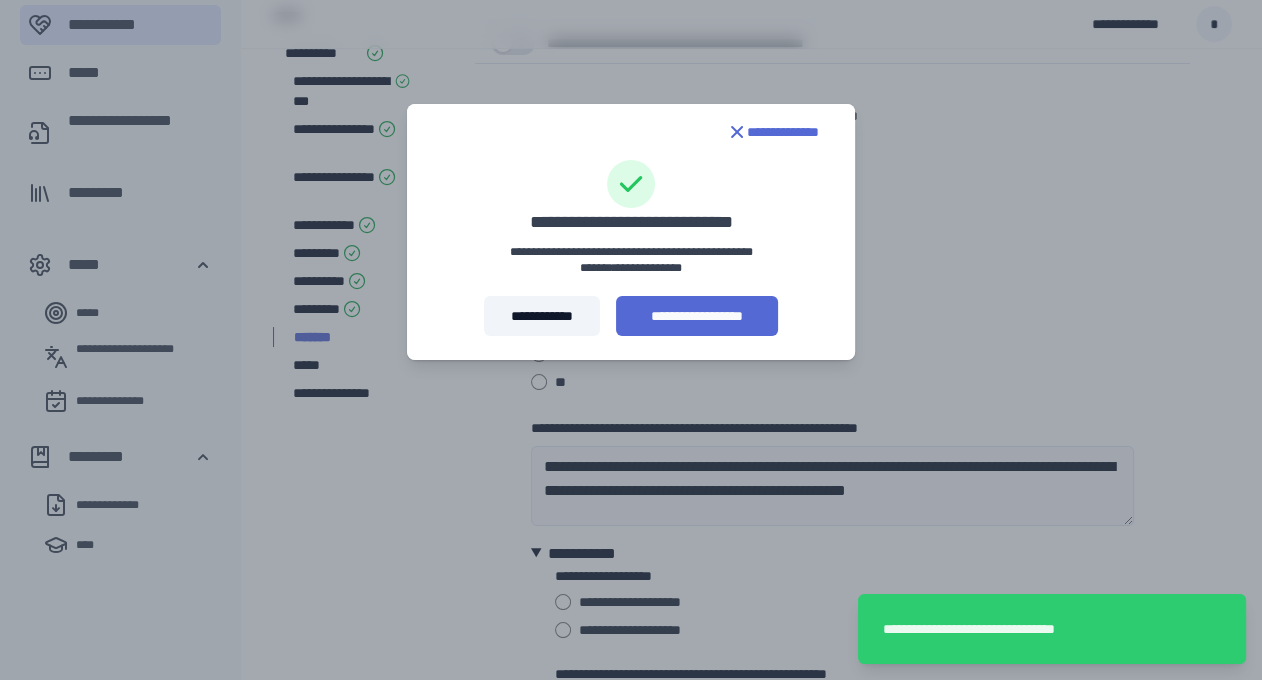 scroll, scrollTop: 0, scrollLeft: 0, axis: both 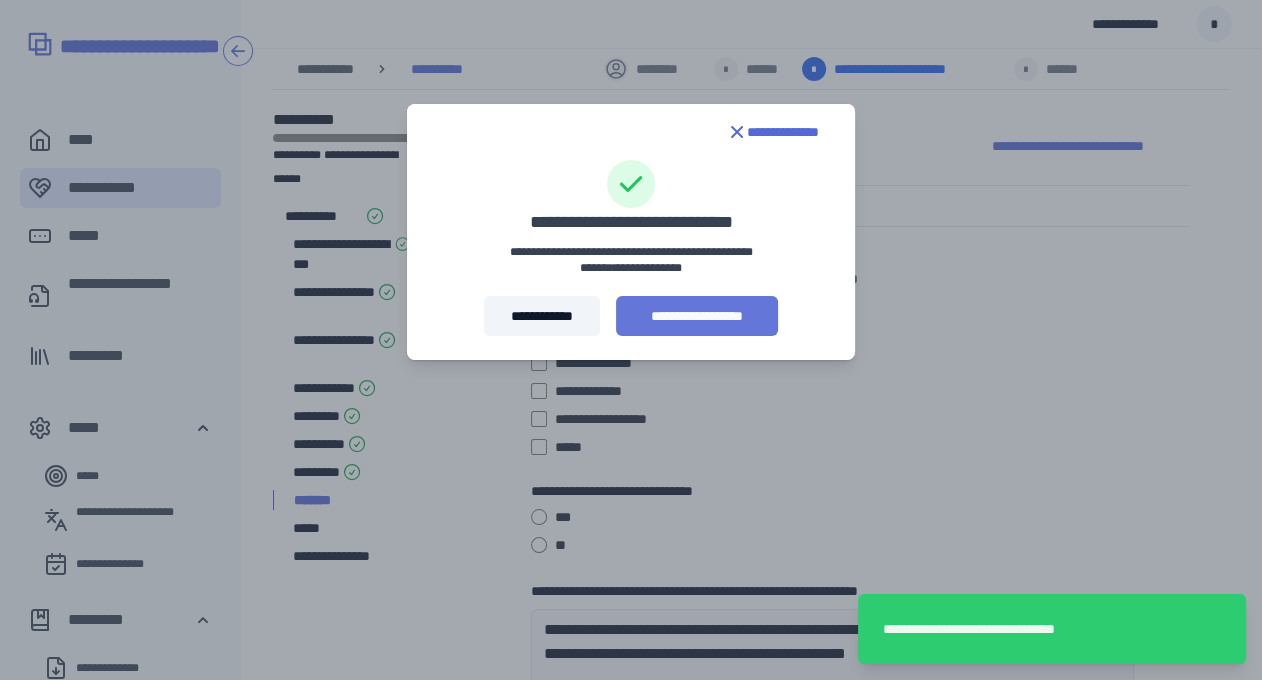 click on "**********" at bounding box center (697, 316) 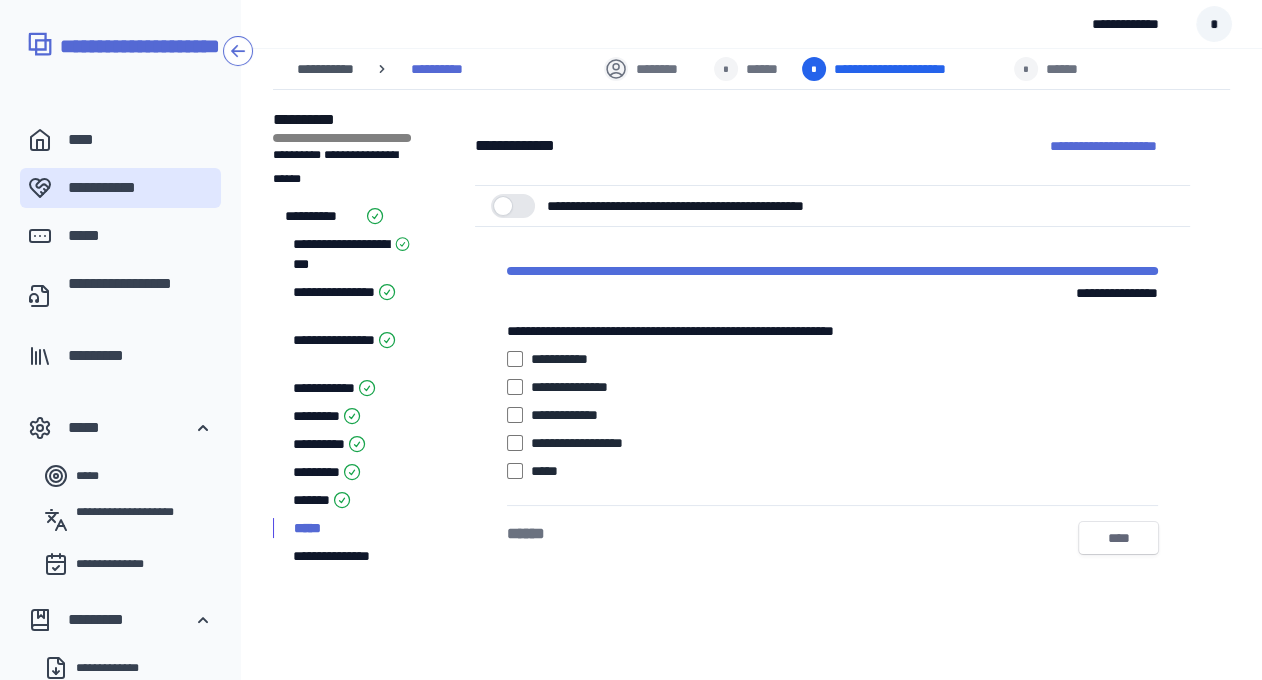 click on "****" at bounding box center (1118, 538) 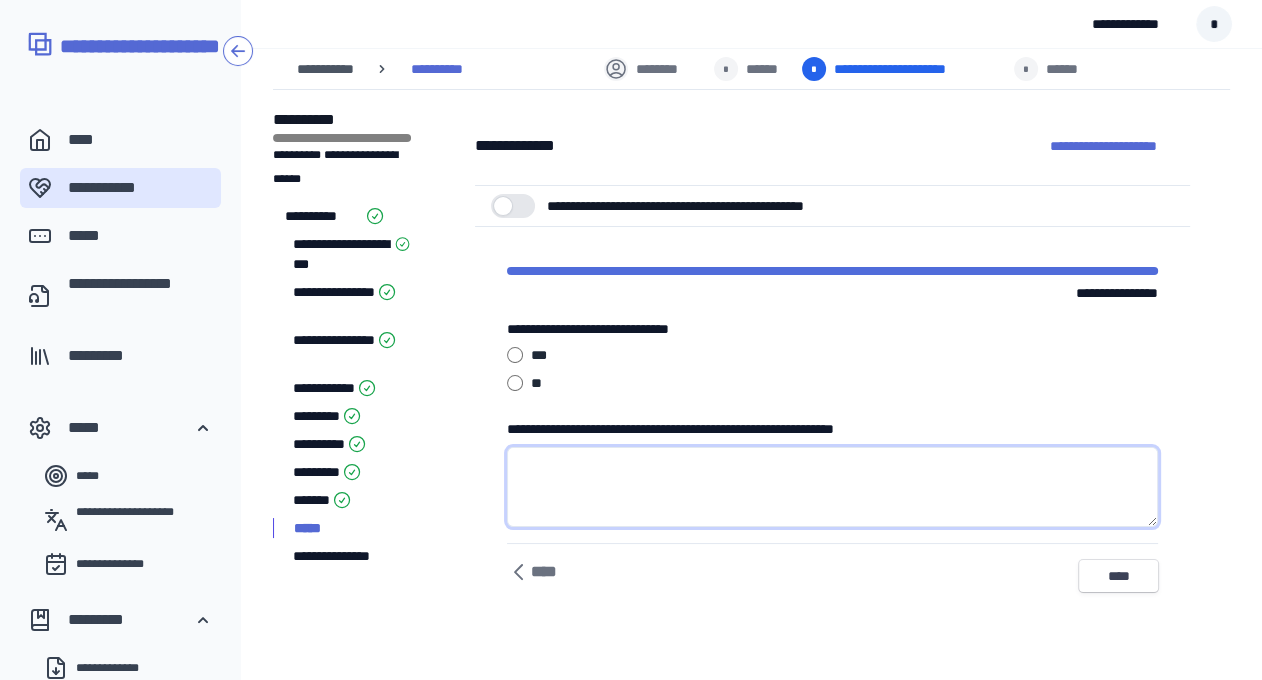 click on "**********" at bounding box center (832, 487) 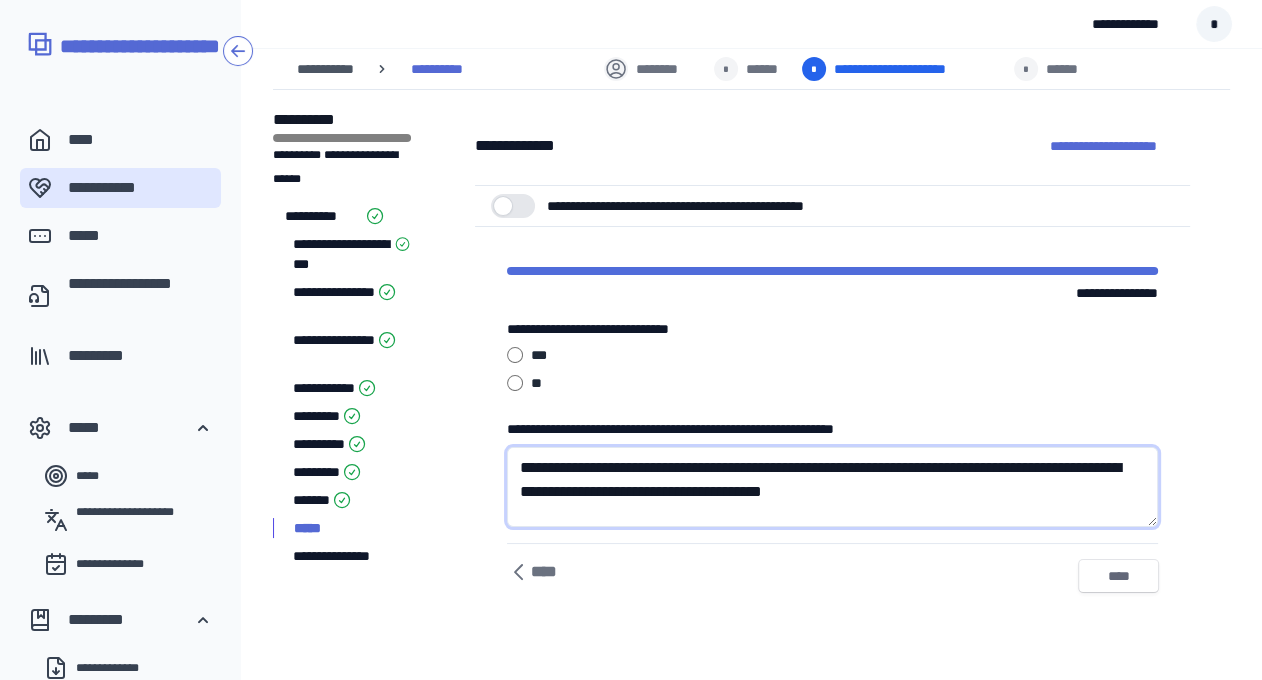 type on "**********" 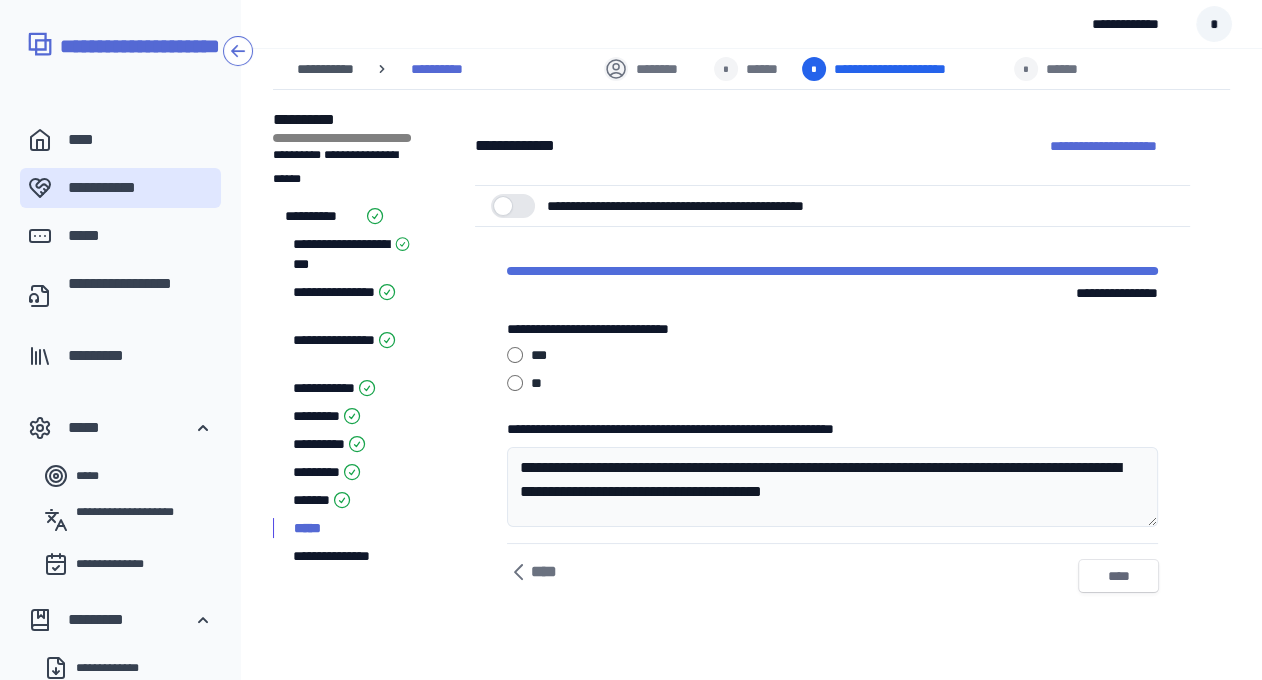 click on "****" at bounding box center (1118, 576) 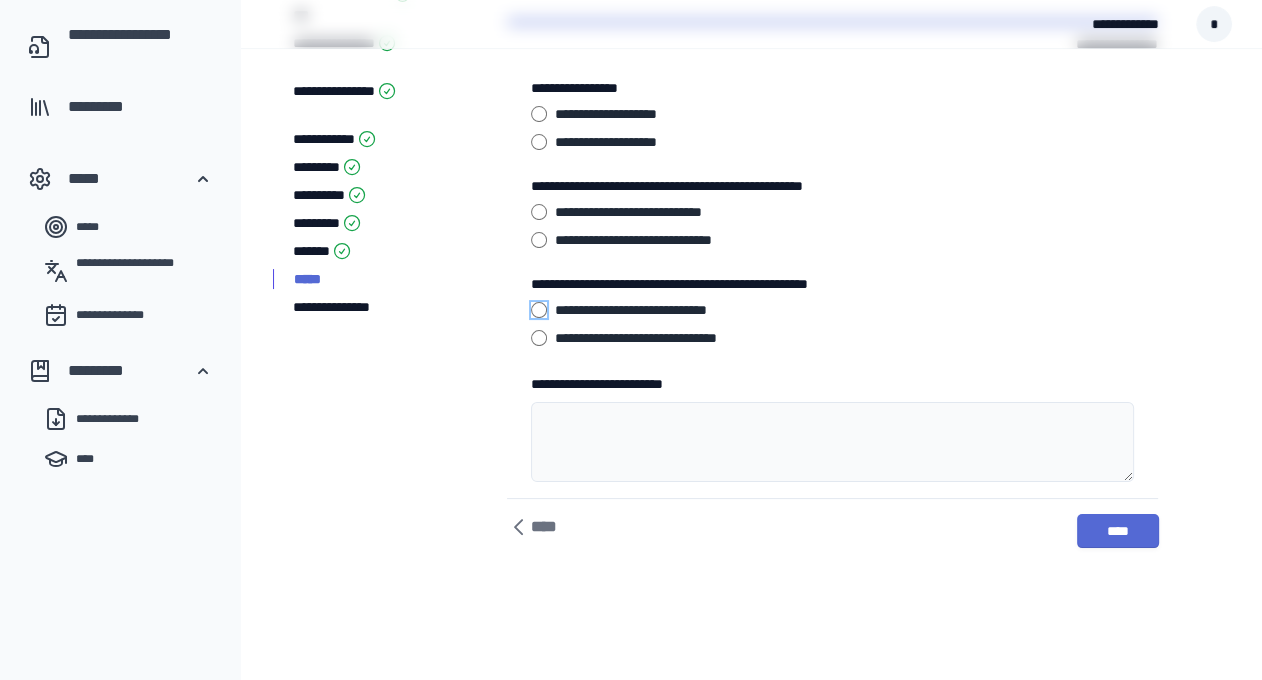 scroll, scrollTop: 273, scrollLeft: 0, axis: vertical 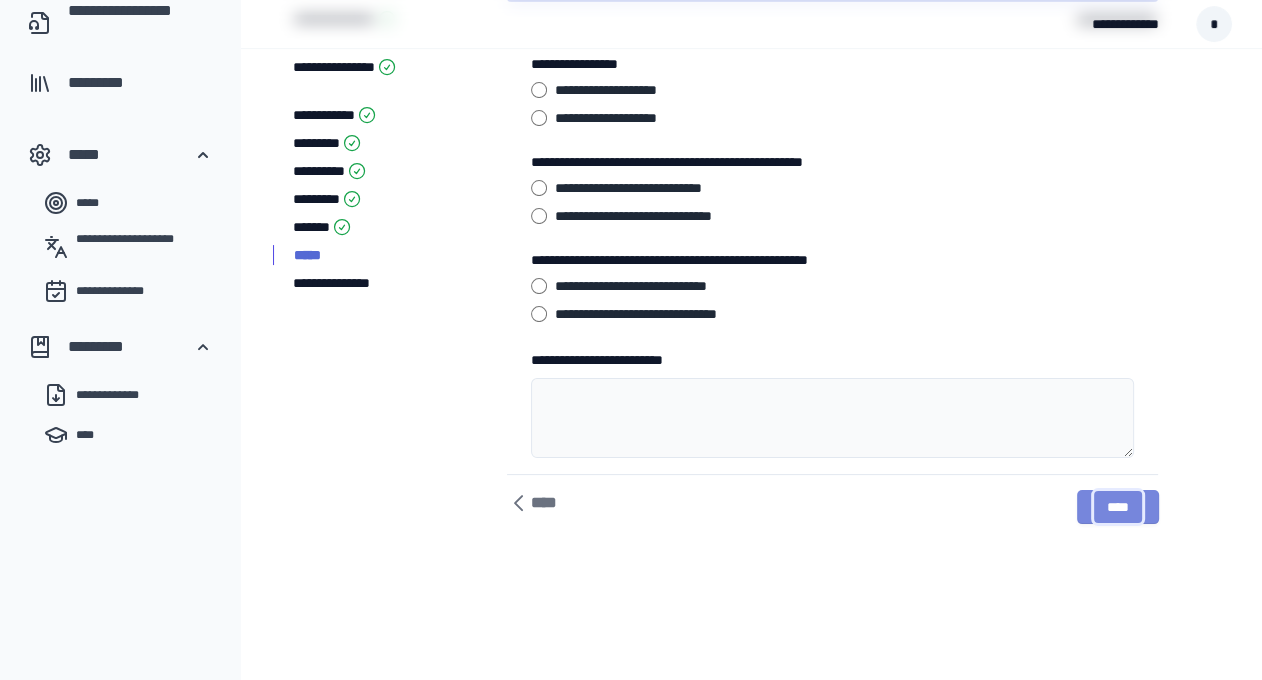 click on "****" at bounding box center [1118, 507] 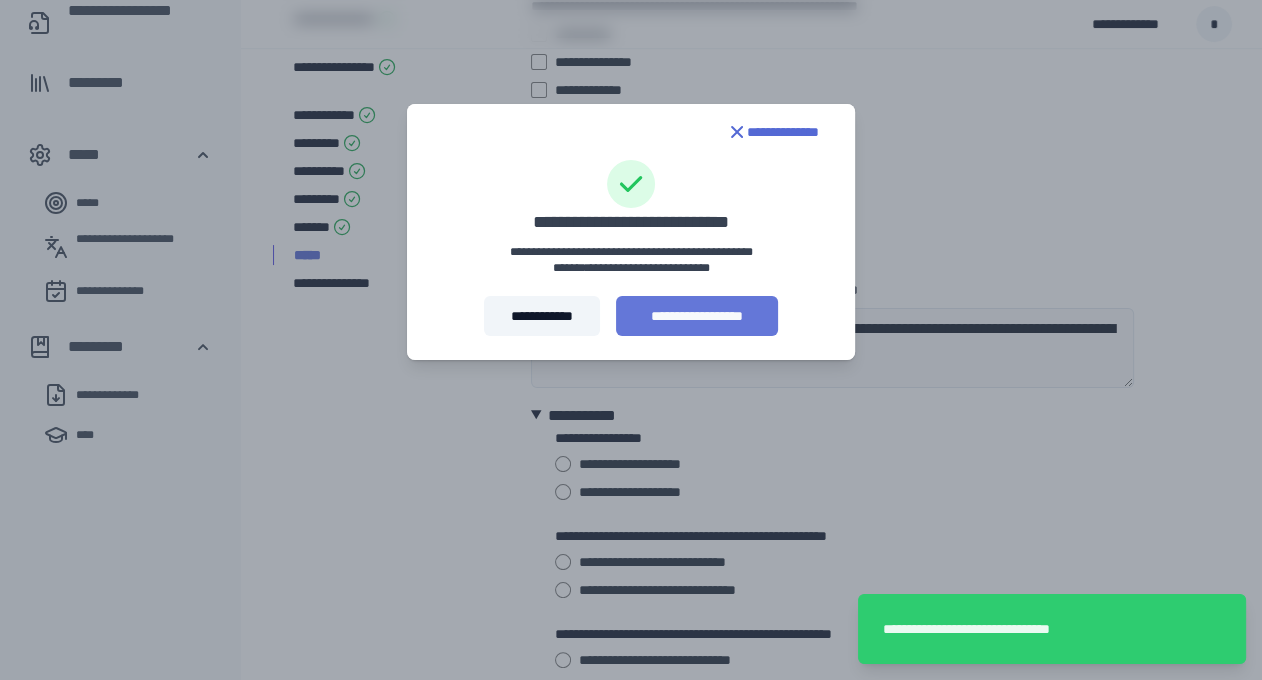 click on "**********" at bounding box center (697, 316) 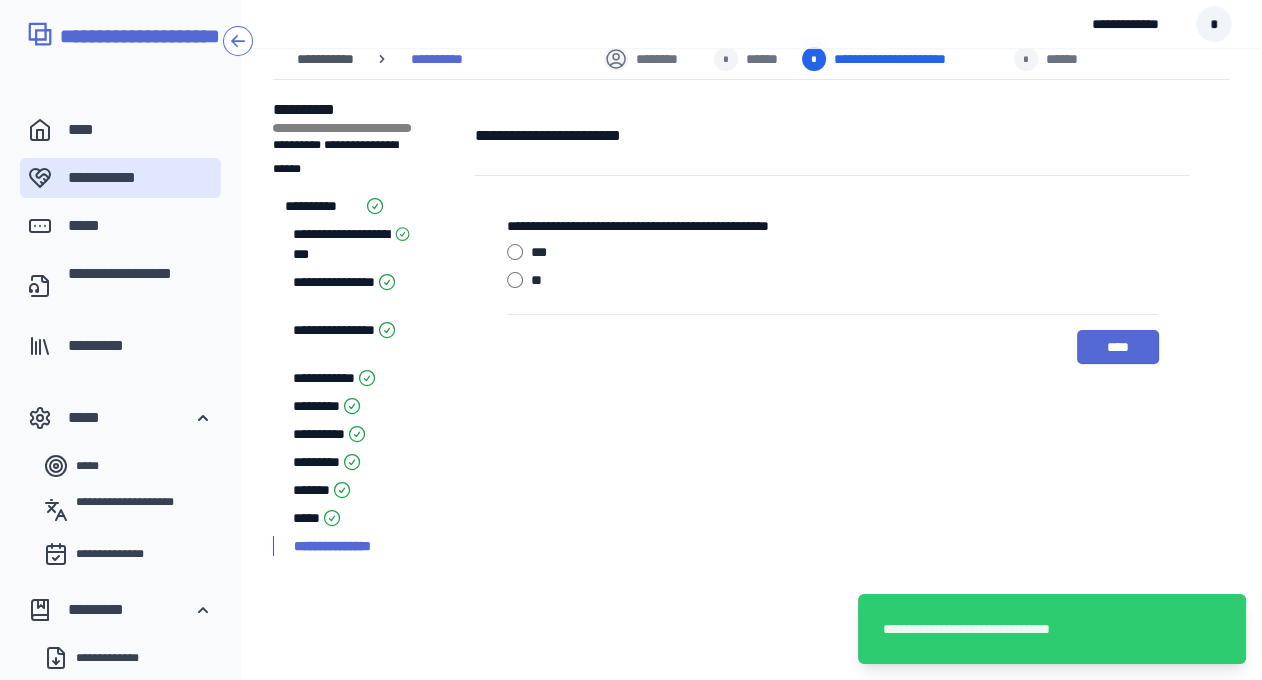 scroll, scrollTop: 0, scrollLeft: 0, axis: both 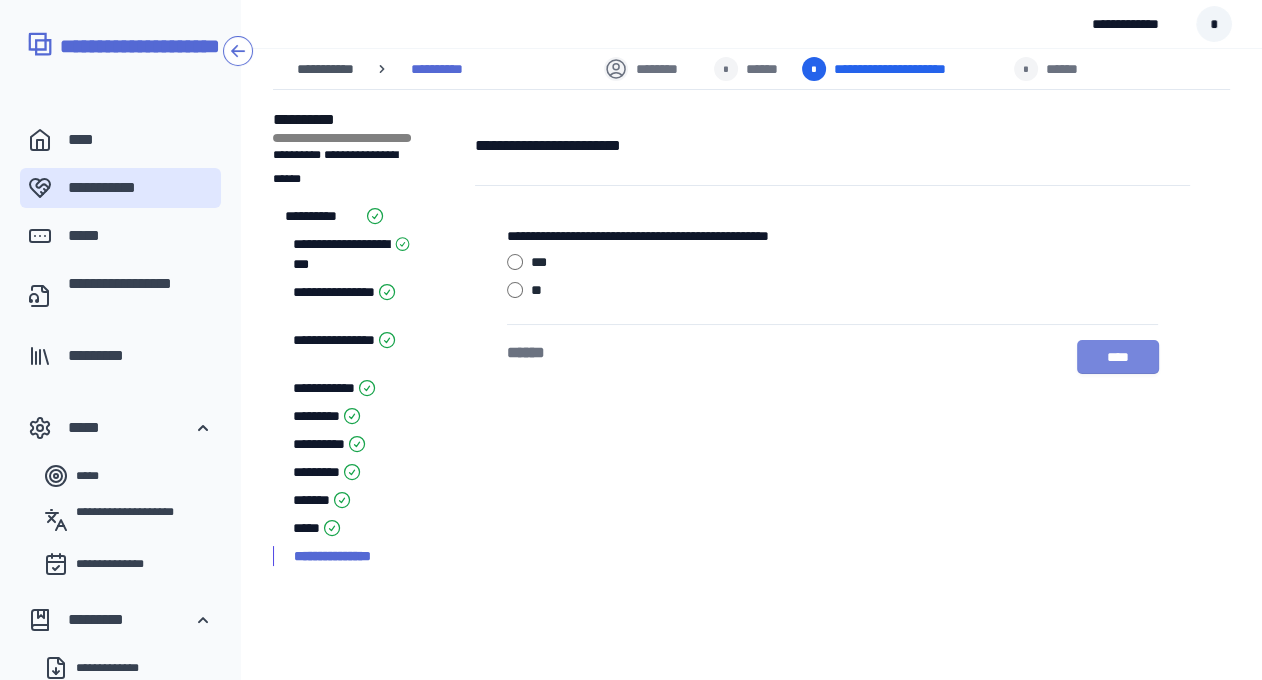 click on "****" at bounding box center (1118, 357) 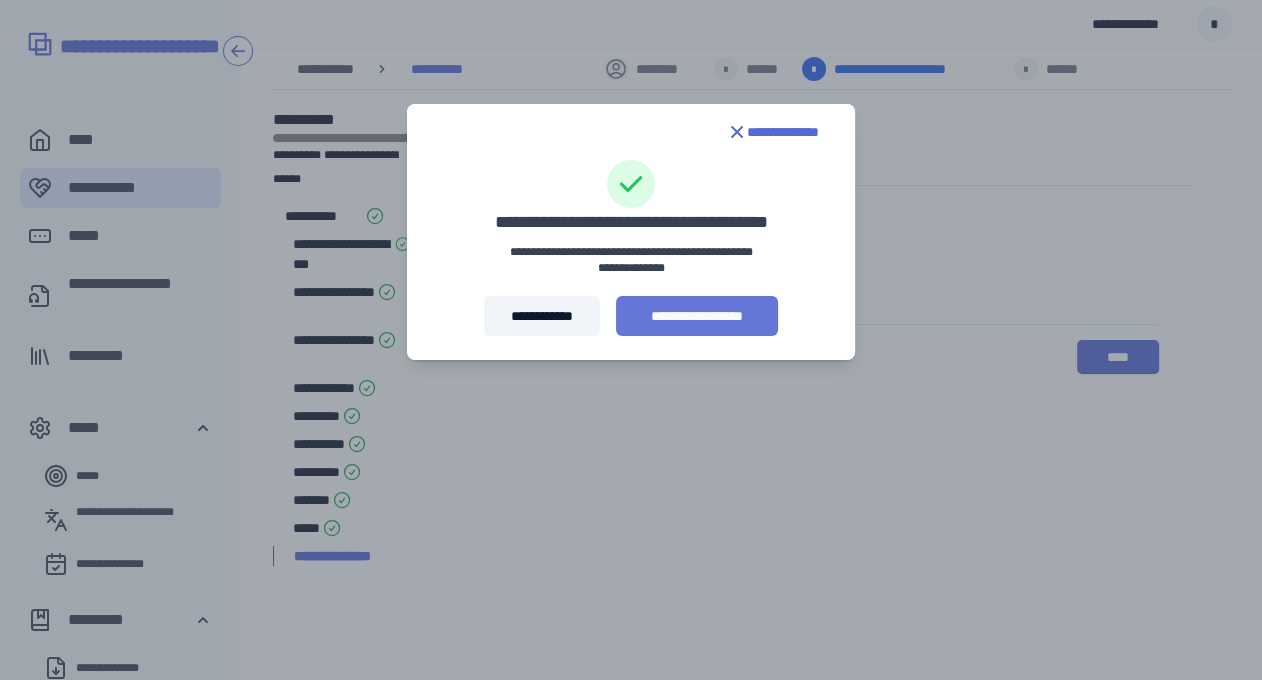 click on "**********" at bounding box center (697, 316) 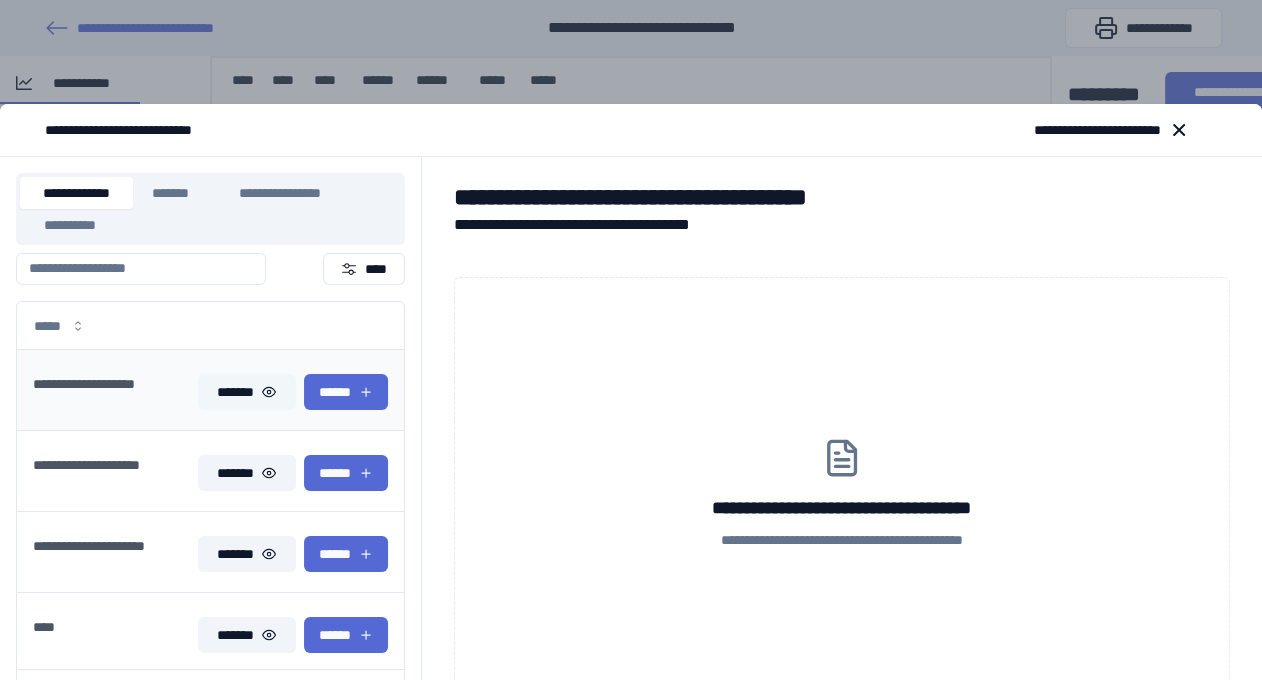 scroll, scrollTop: 0, scrollLeft: 0, axis: both 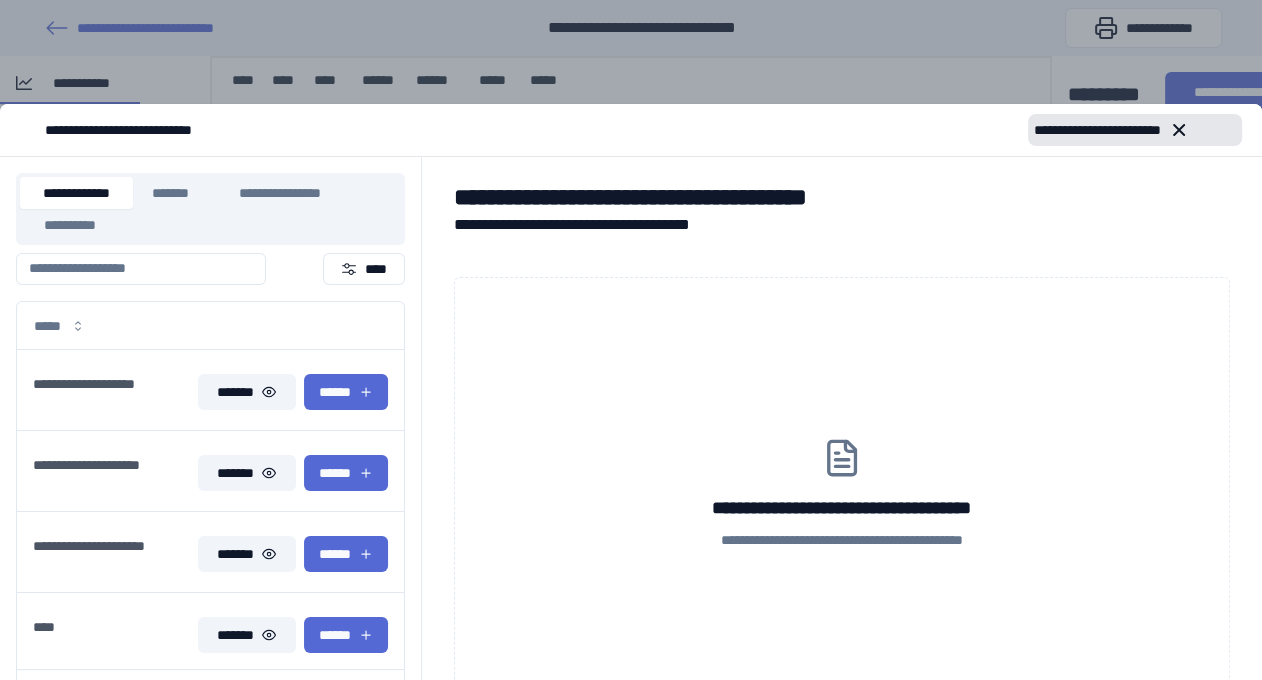 click 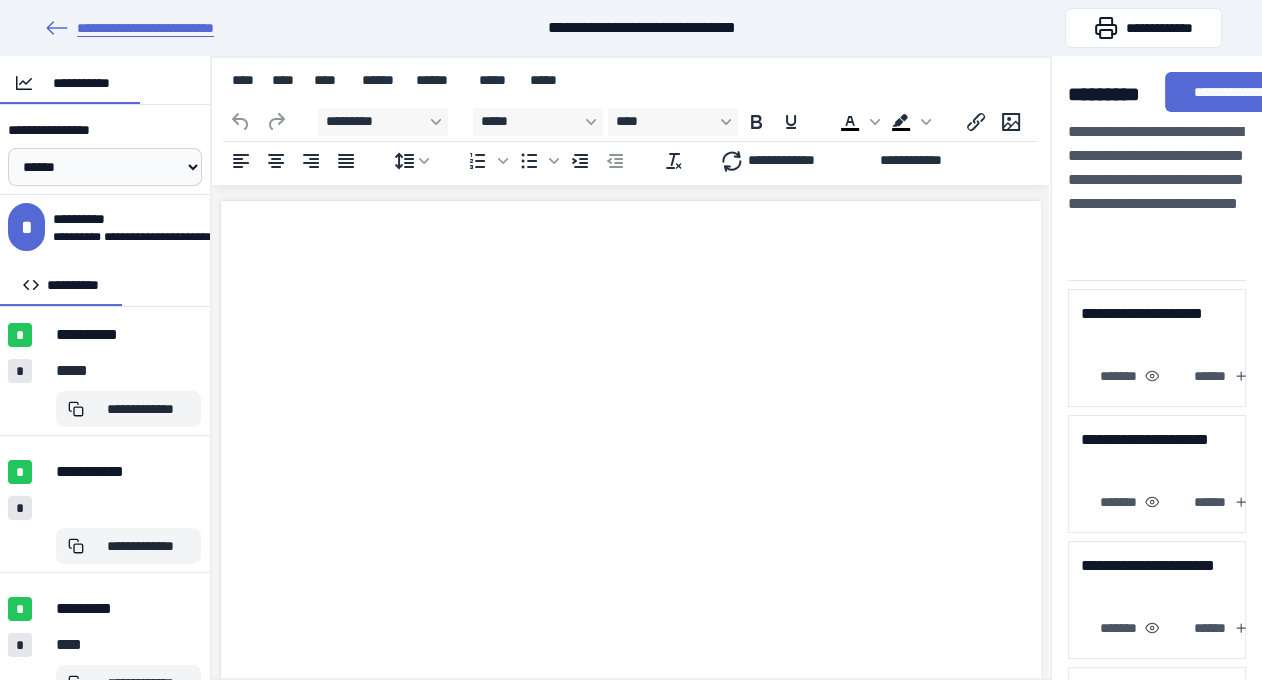 click on "**********" at bounding box center [129, 28] 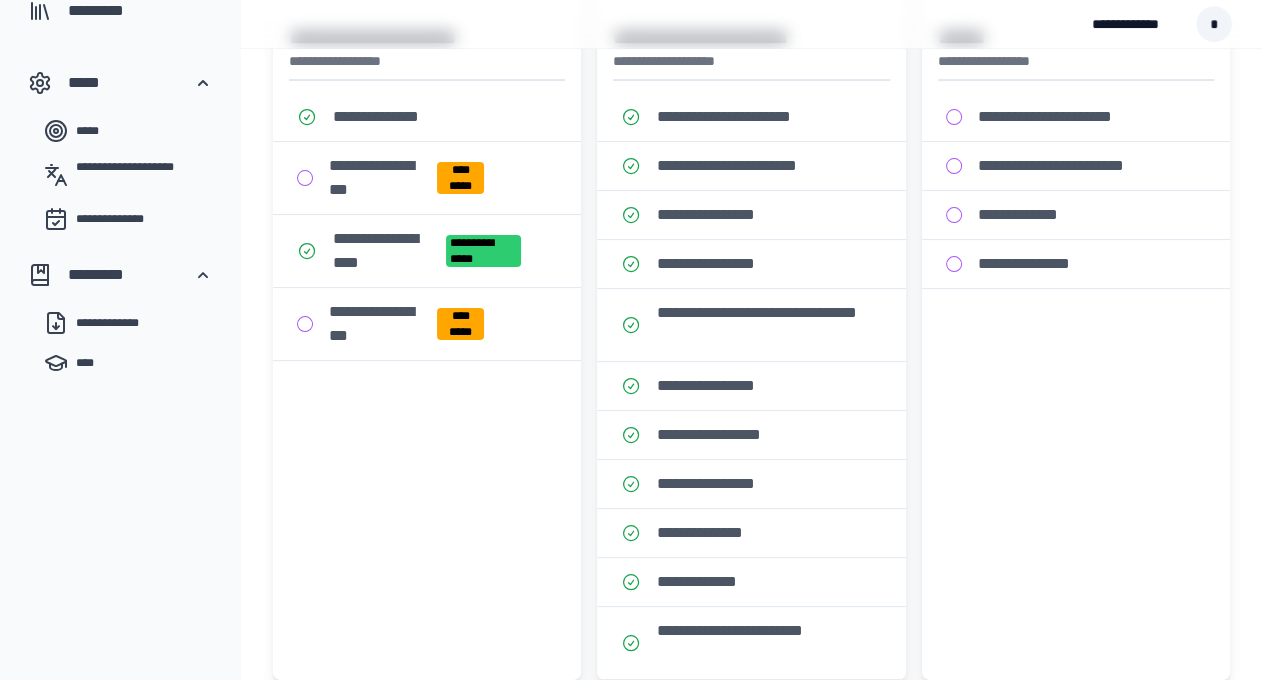 scroll, scrollTop: 361, scrollLeft: 0, axis: vertical 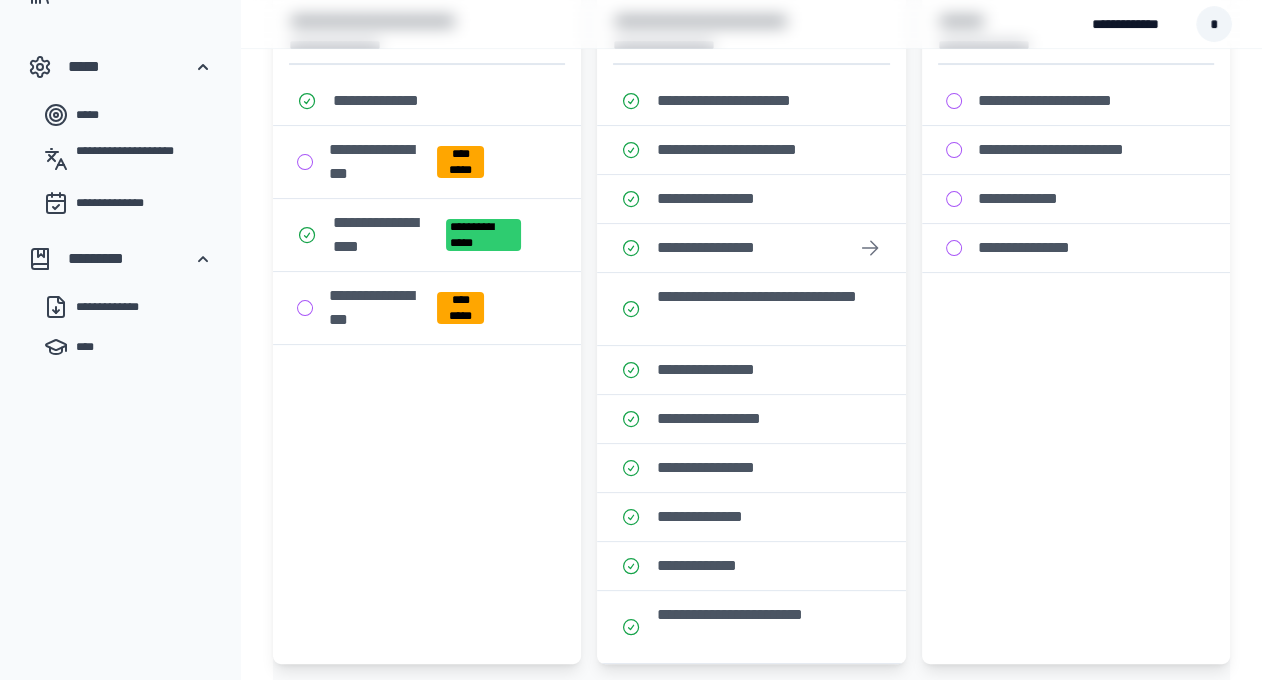 click on "**********" at bounding box center (722, 248) 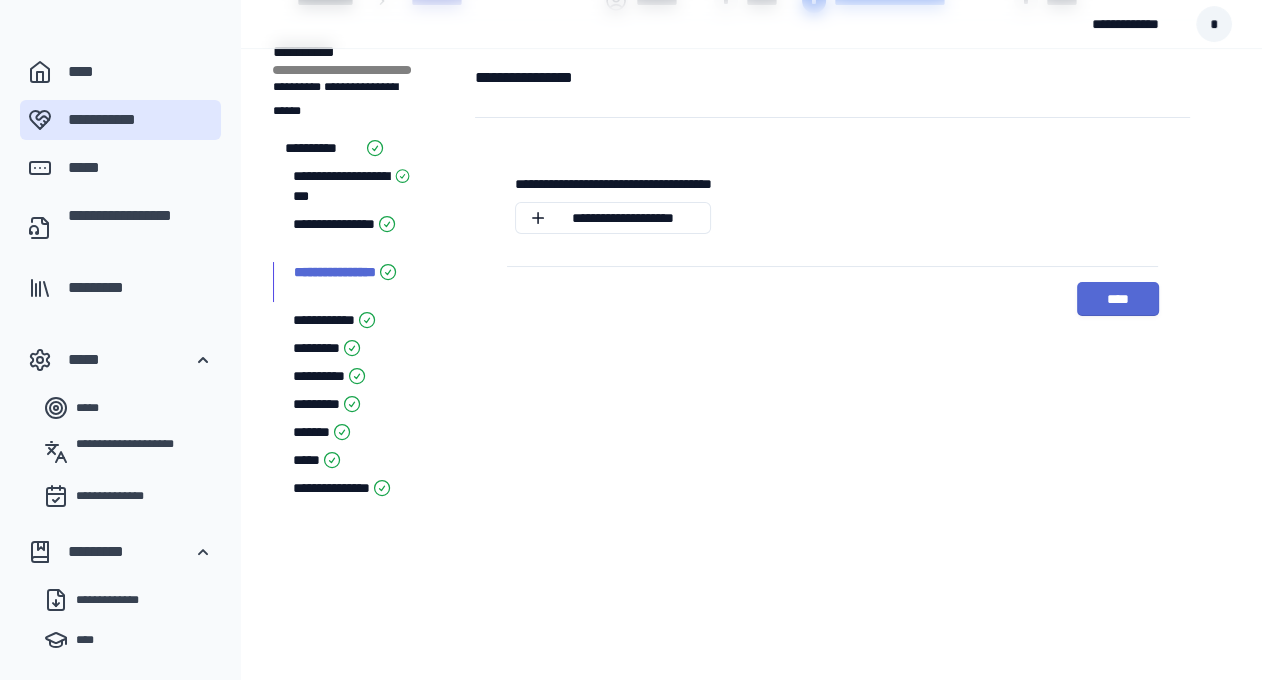 scroll, scrollTop: 0, scrollLeft: 0, axis: both 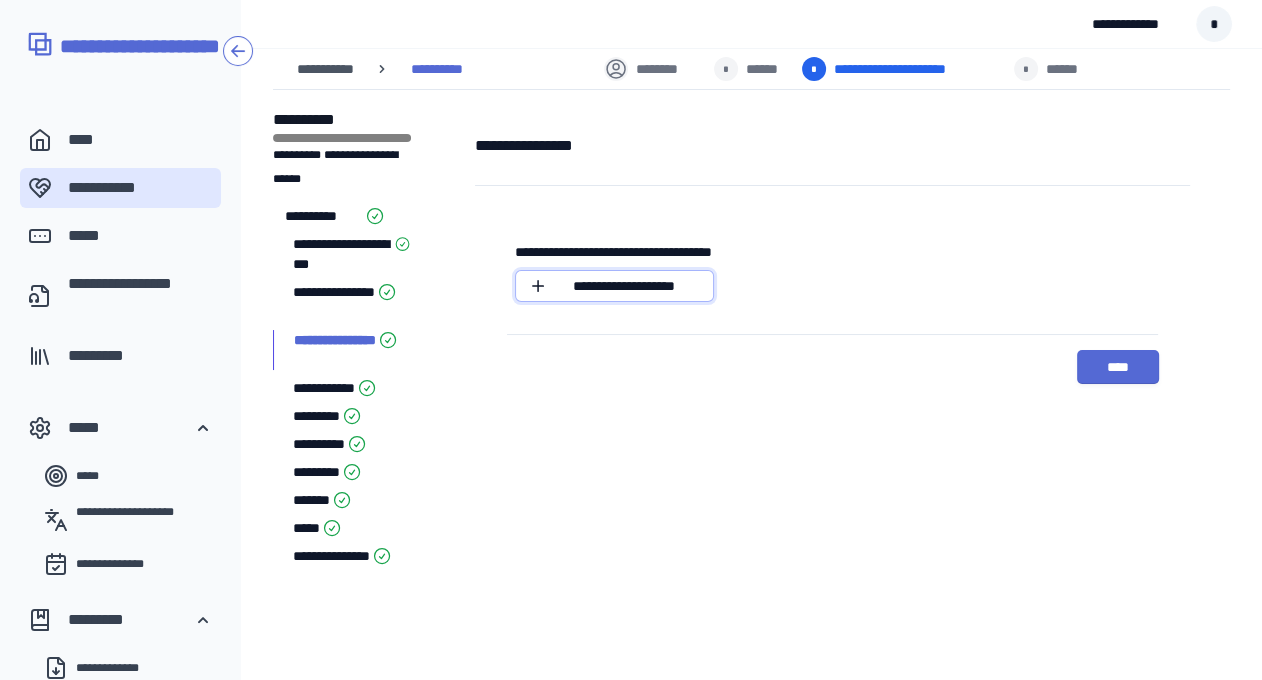 click on "**********" at bounding box center (624, 286) 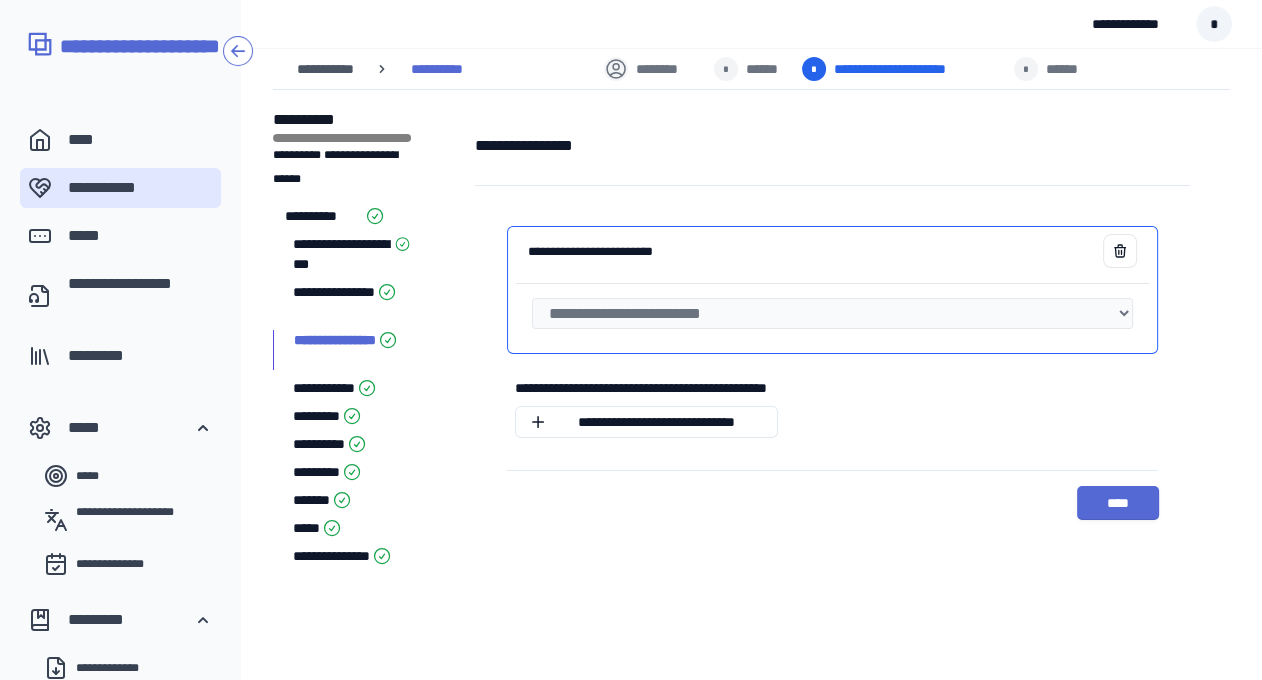click on "**********" at bounding box center [832, 313] 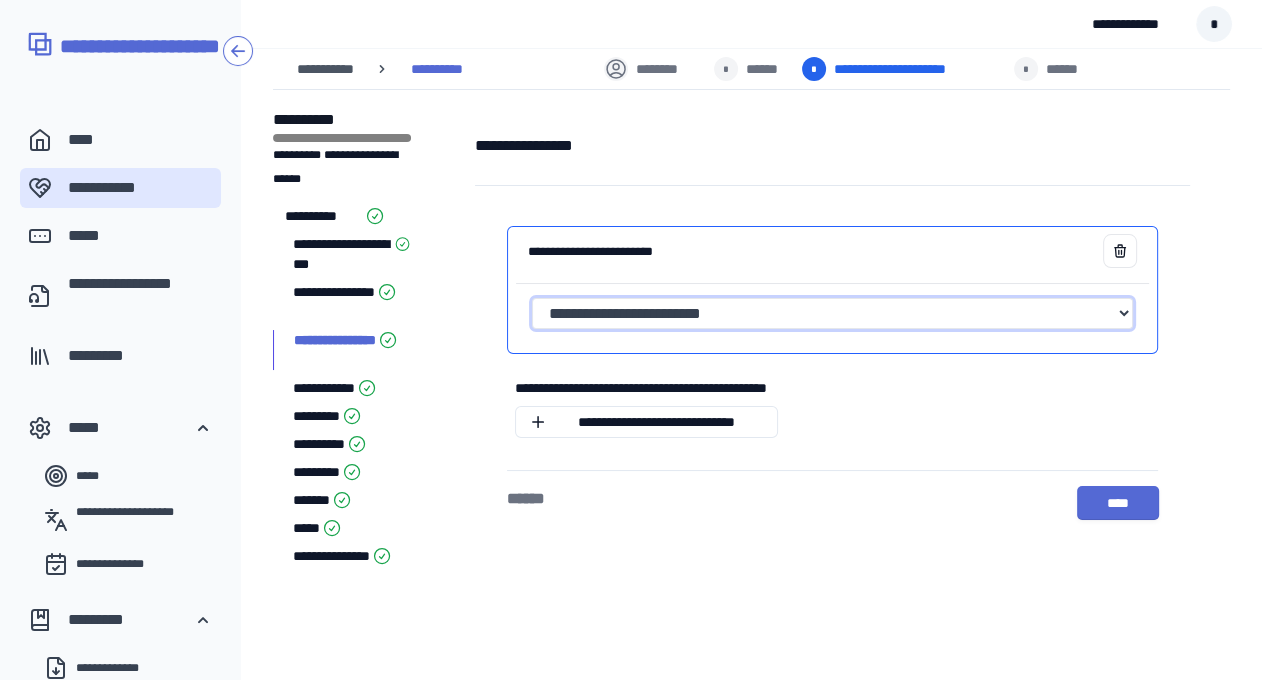 click on "**********" at bounding box center [832, 313] 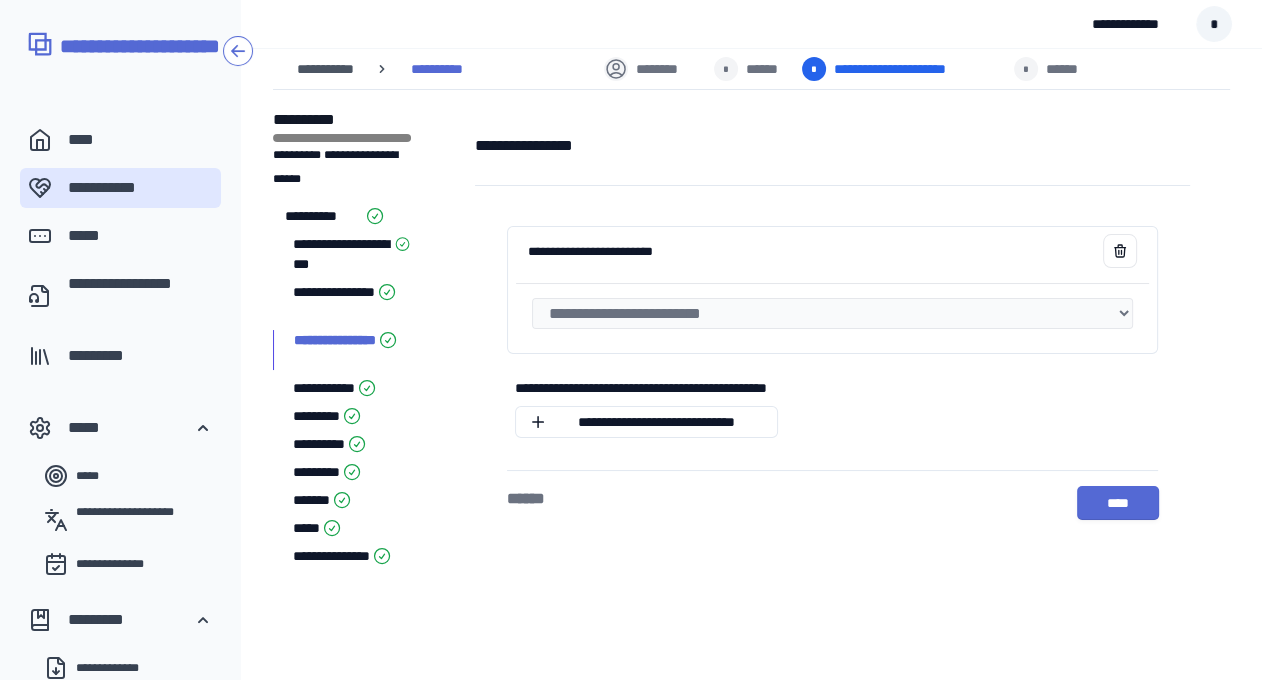 click on "**********" at bounding box center (832, 146) 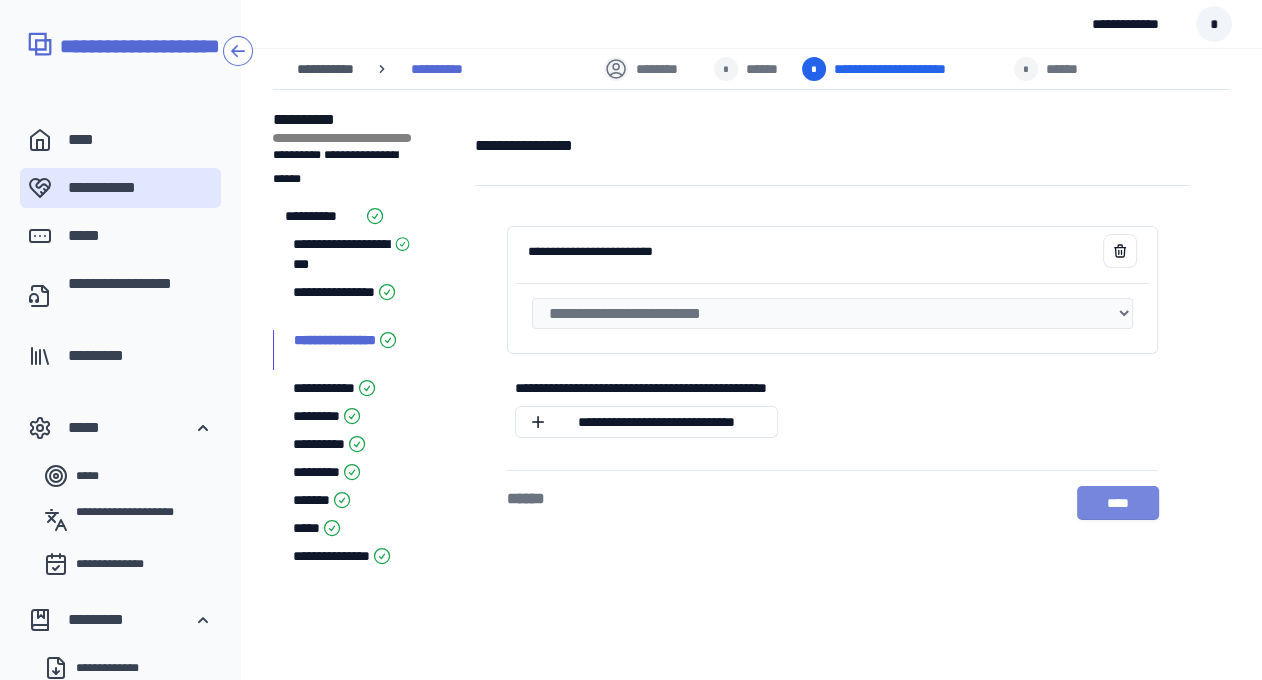 click on "****" at bounding box center [1118, 503] 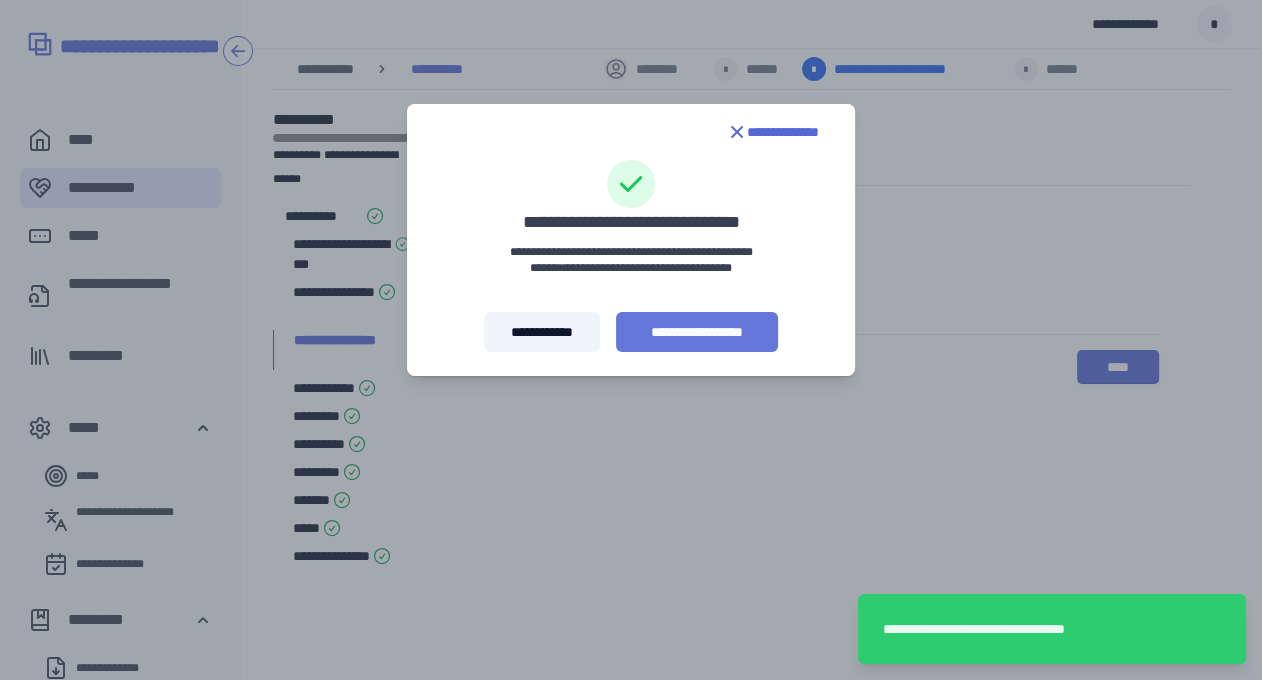 click on "**********" at bounding box center [697, 332] 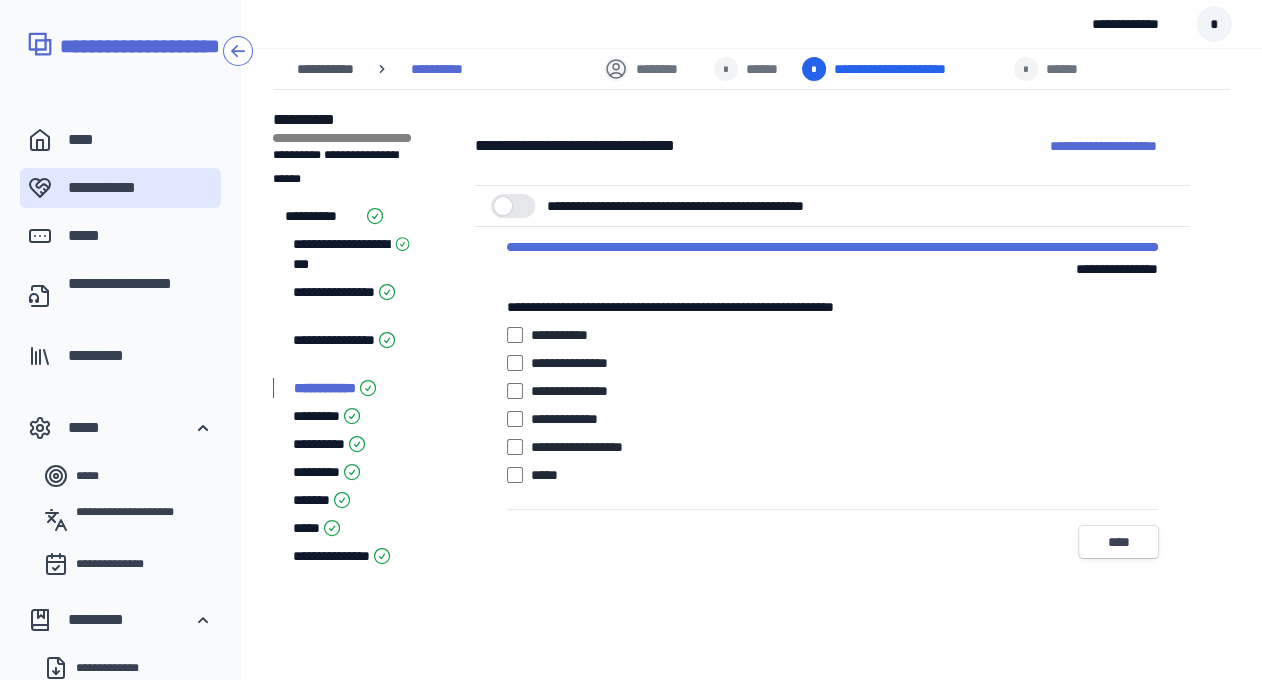 click on "**********" at bounding box center (360, 556) 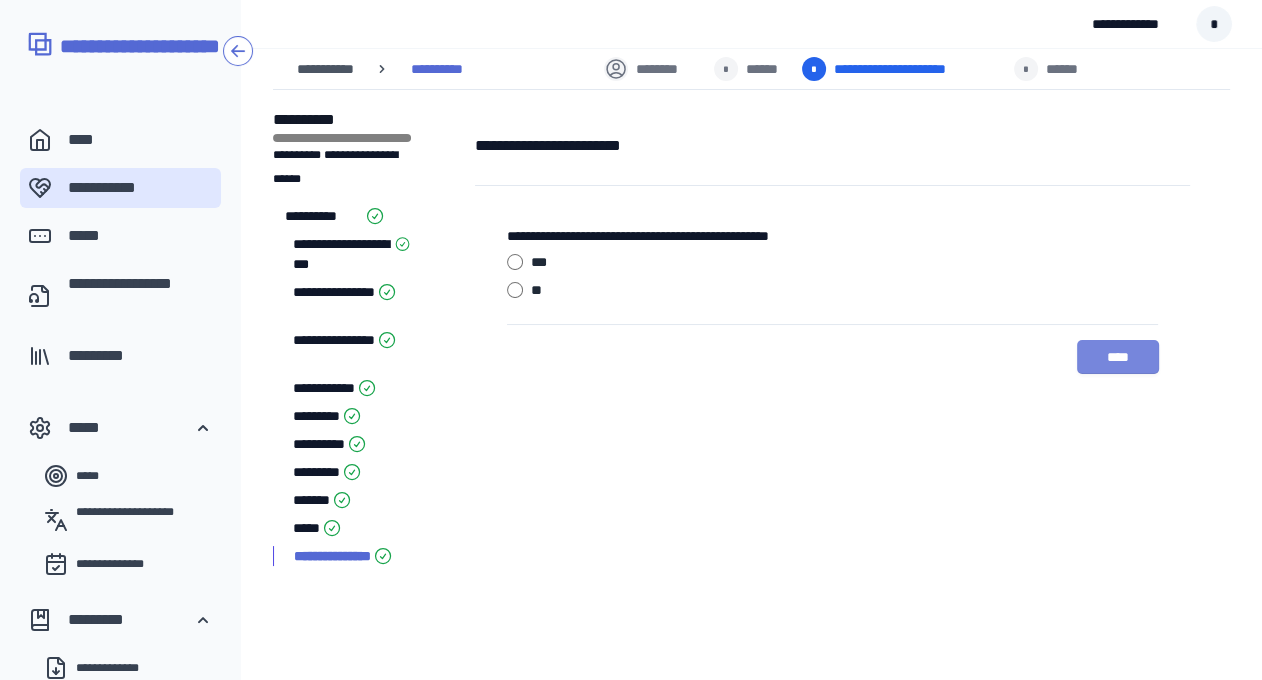 click on "****" at bounding box center (1118, 357) 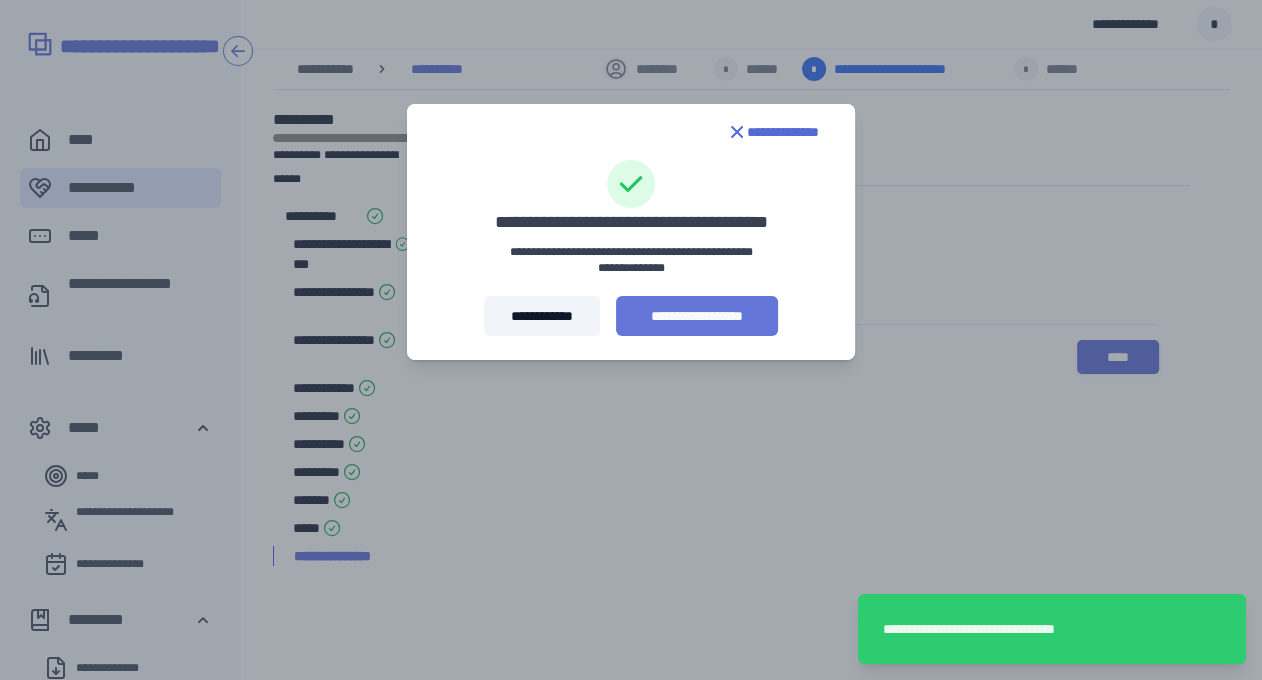 click on "**********" at bounding box center (697, 316) 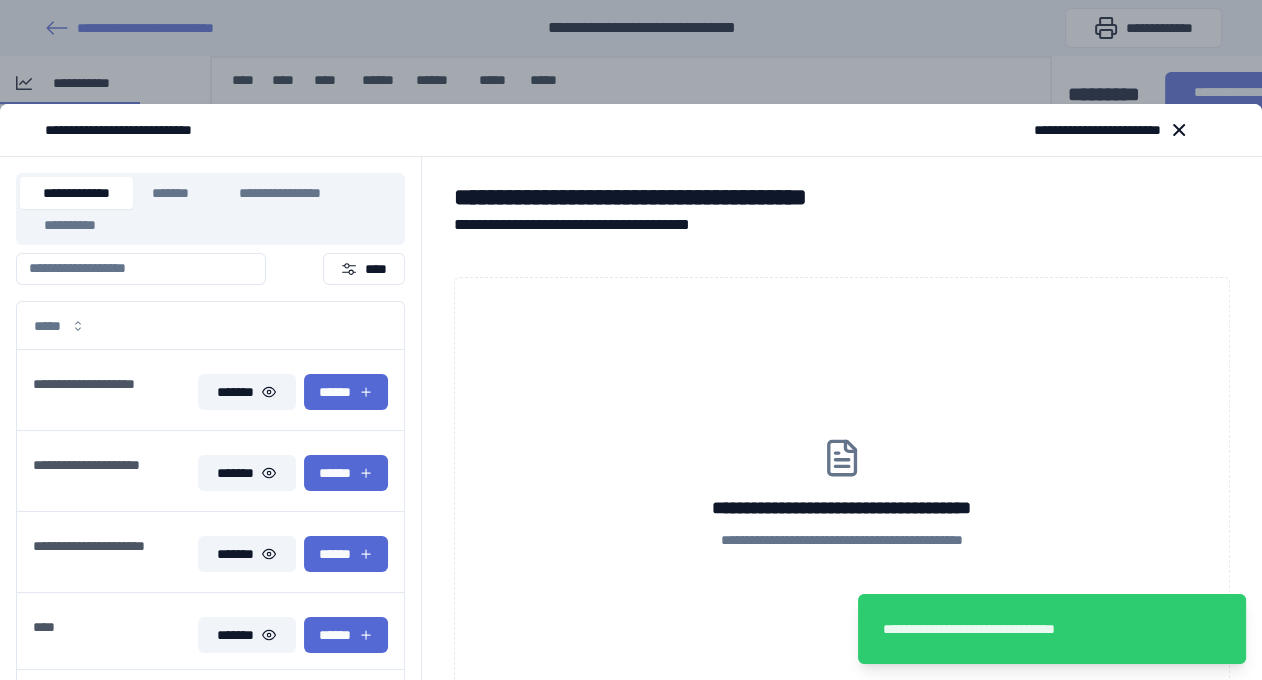 scroll, scrollTop: 0, scrollLeft: 0, axis: both 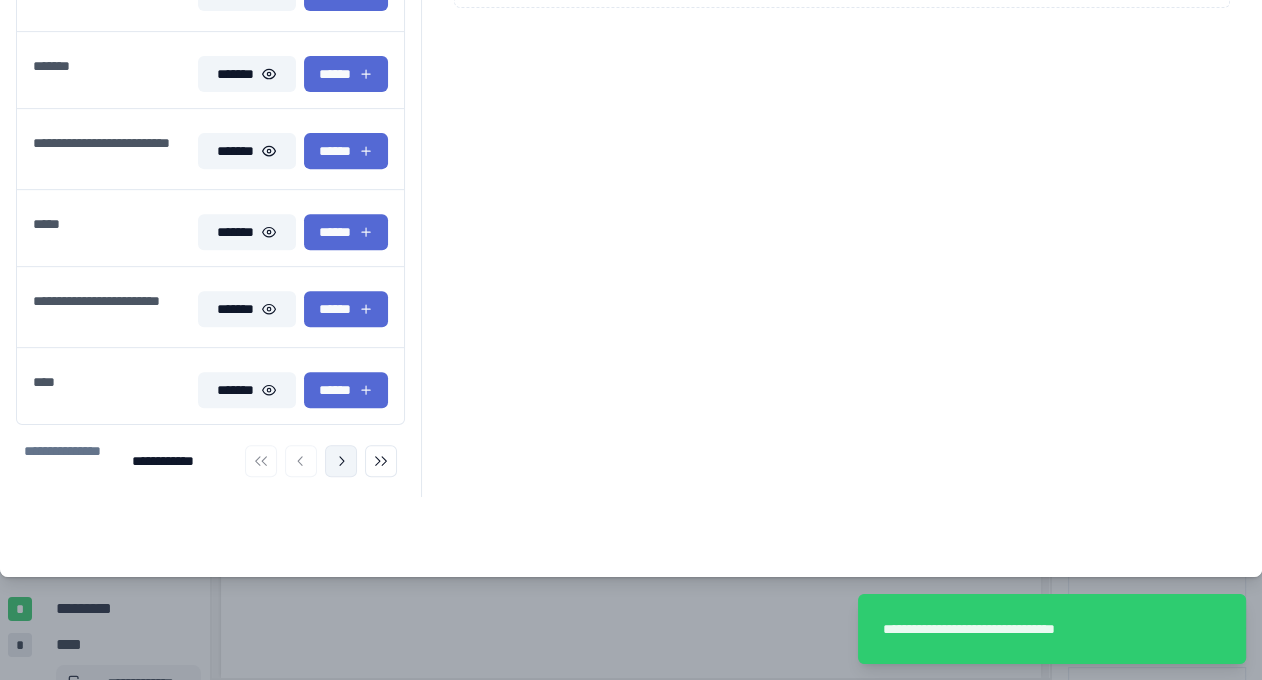 click 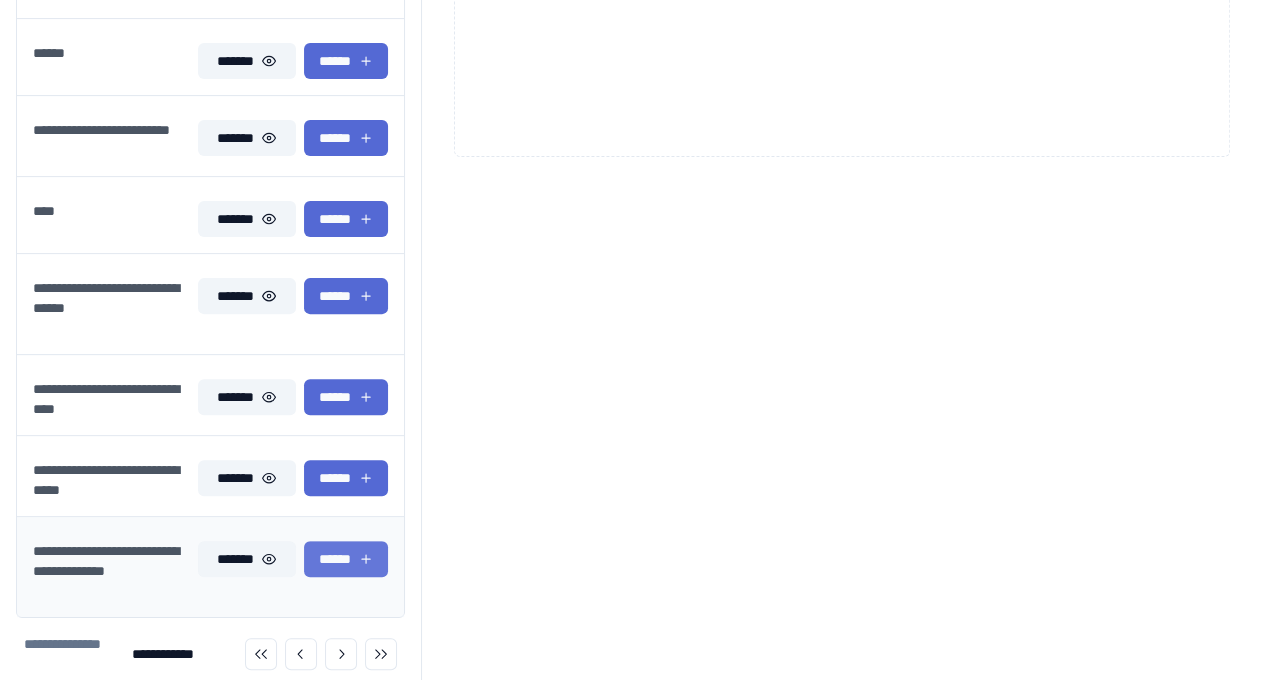 scroll, scrollTop: 763, scrollLeft: 0, axis: vertical 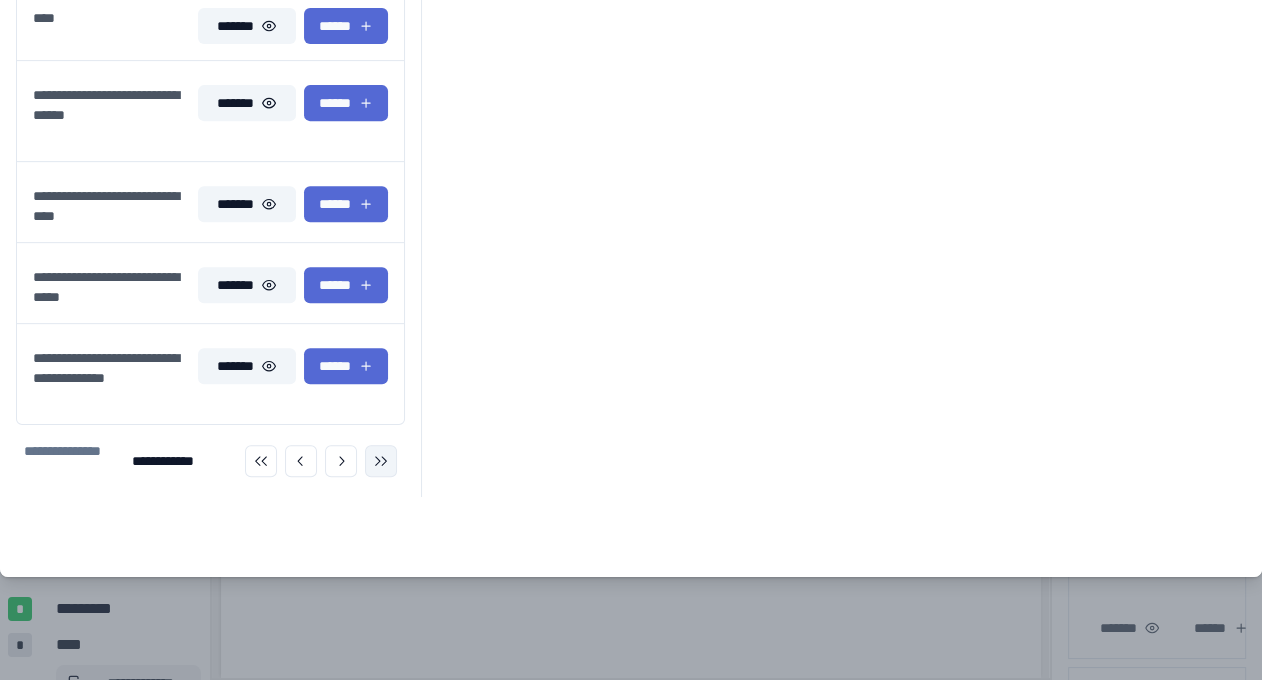 click 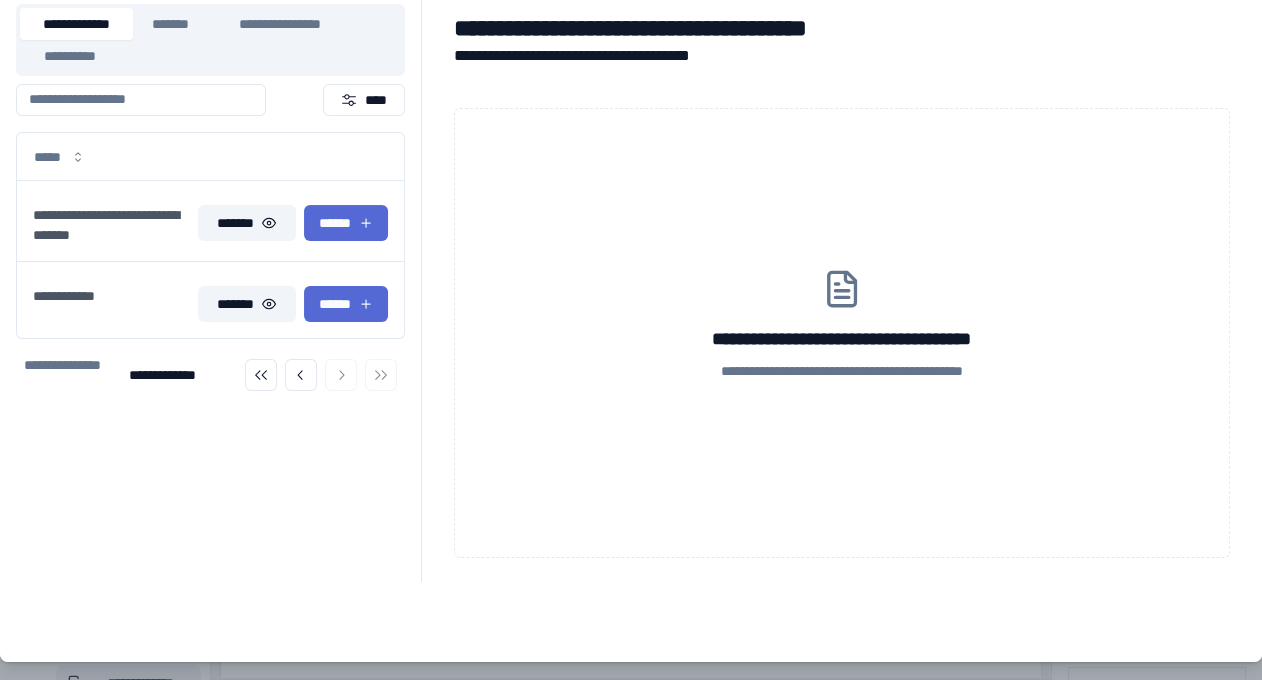 scroll, scrollTop: 145, scrollLeft: 0, axis: vertical 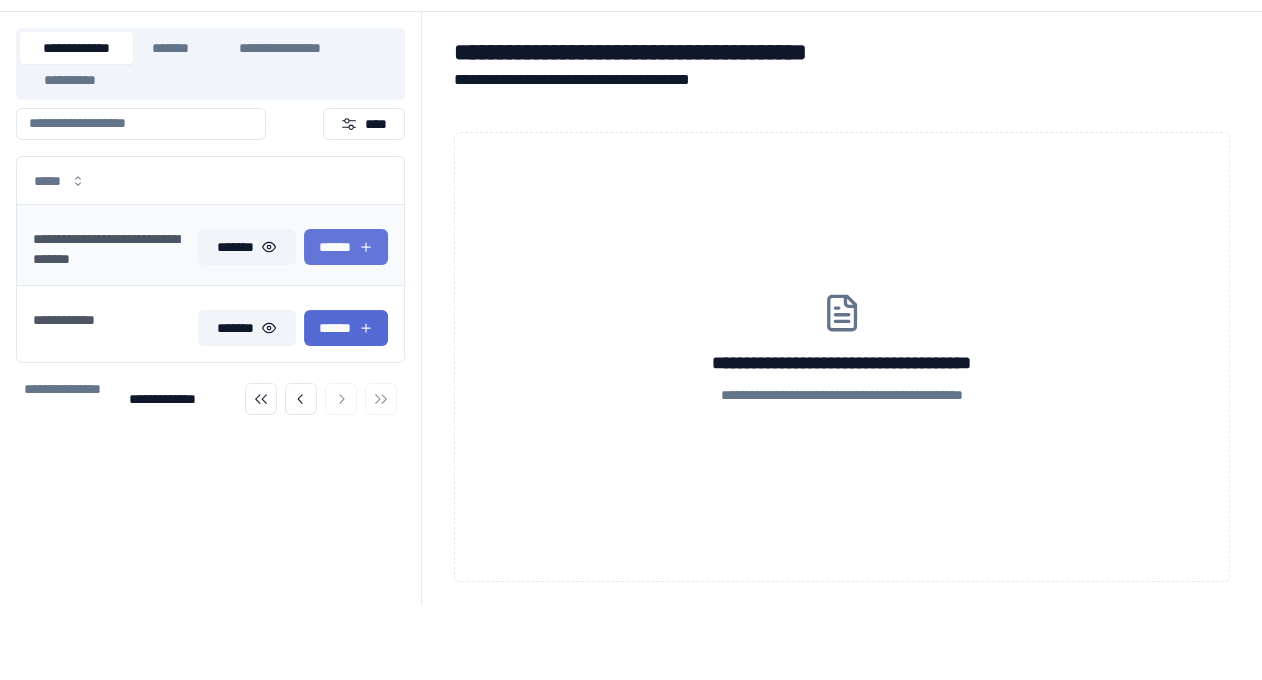 click on "******" at bounding box center [346, 247] 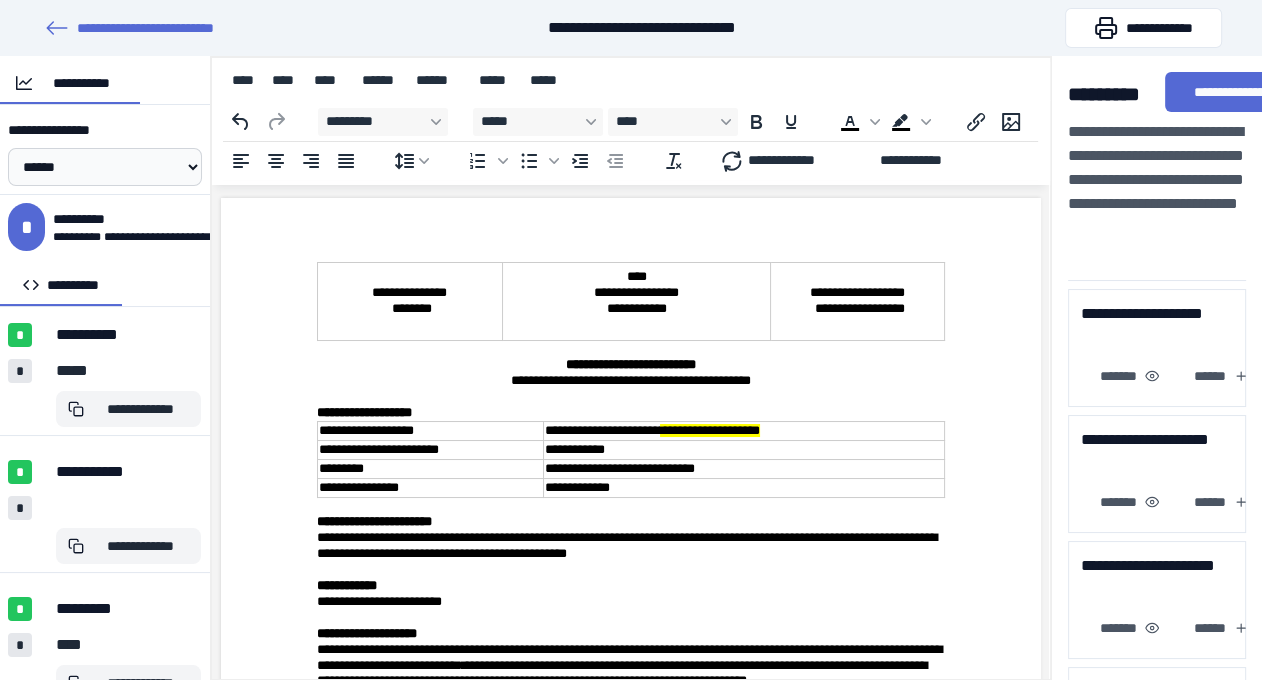 scroll, scrollTop: 0, scrollLeft: 0, axis: both 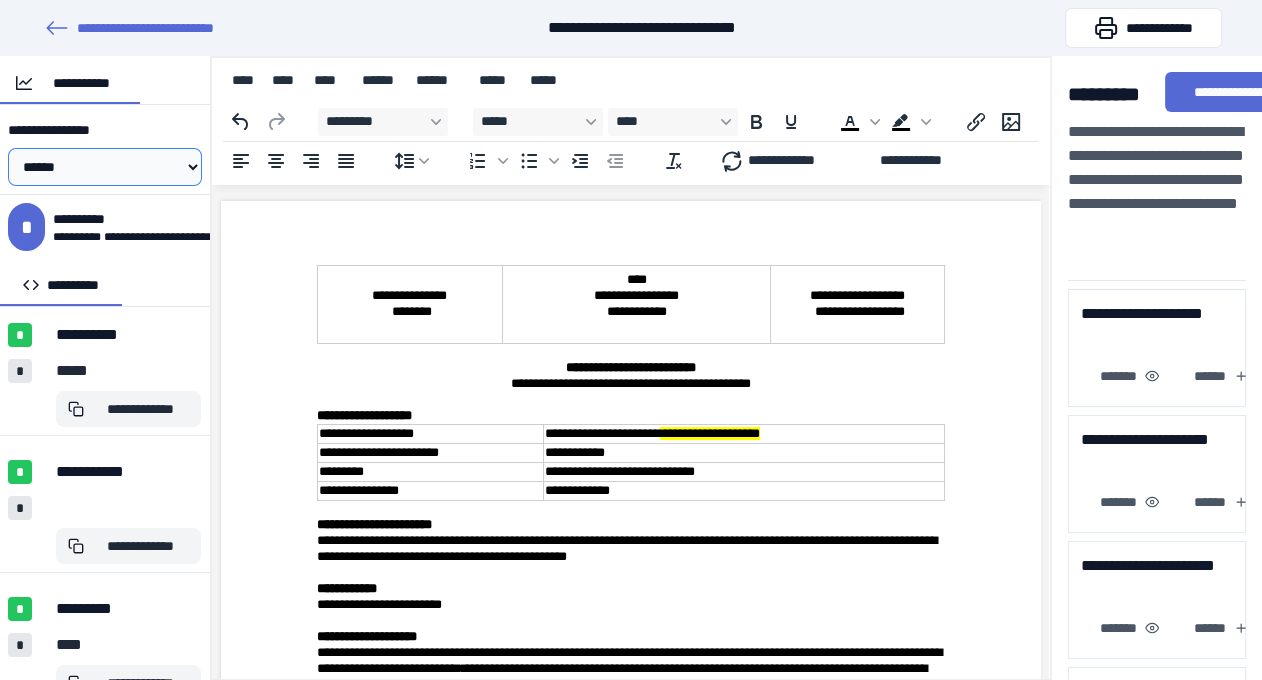 click on "**********" at bounding box center [105, 167] 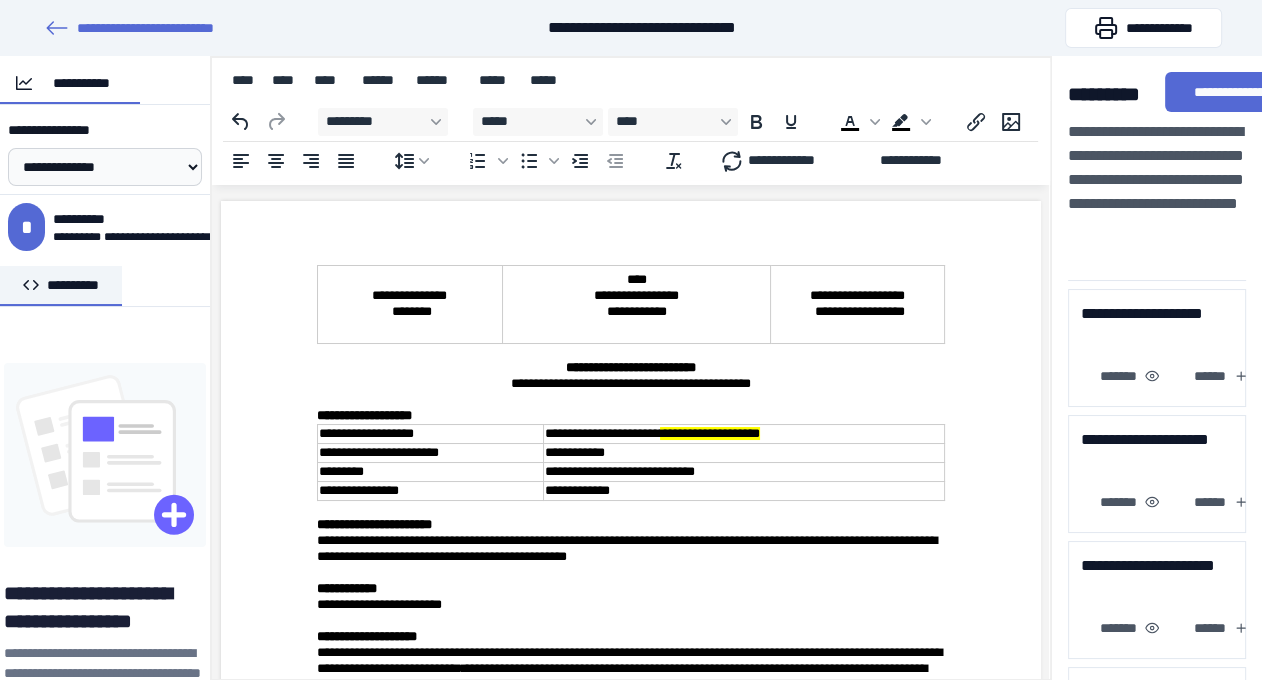 click on "**********" at bounding box center (61, 286) 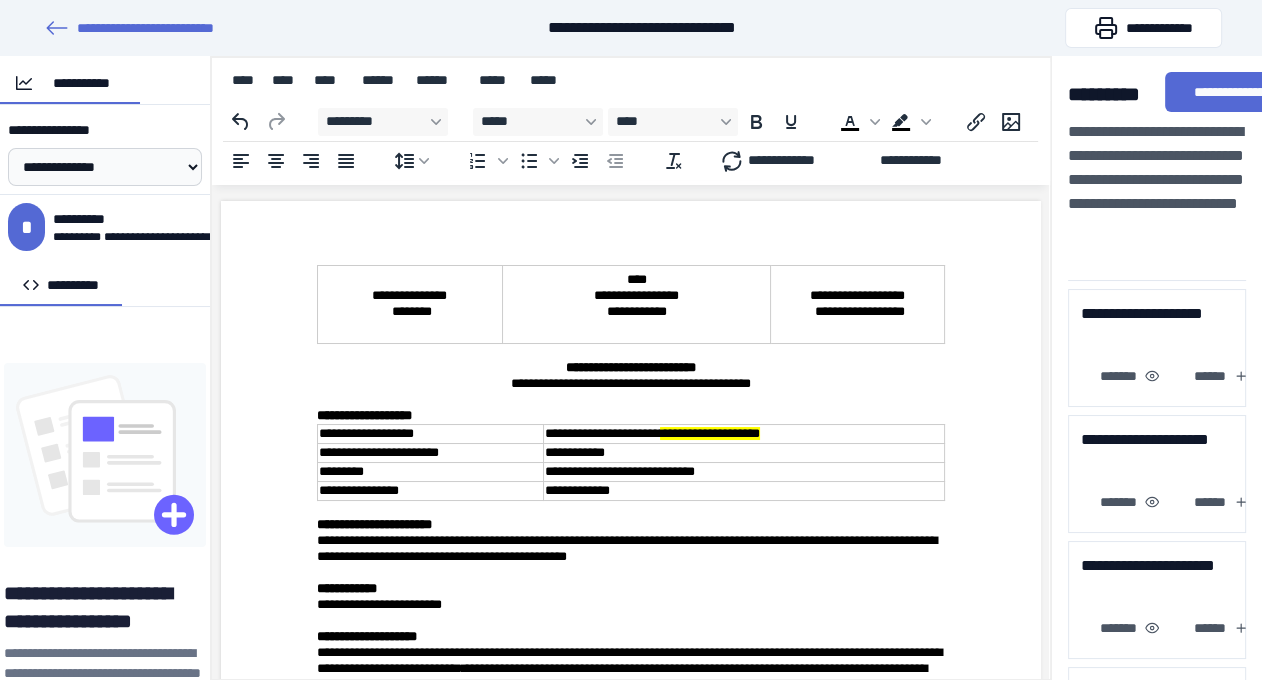 drag, startPoint x: 91, startPoint y: 455, endPoint x: 90, endPoint y: 441, distance: 14.035668 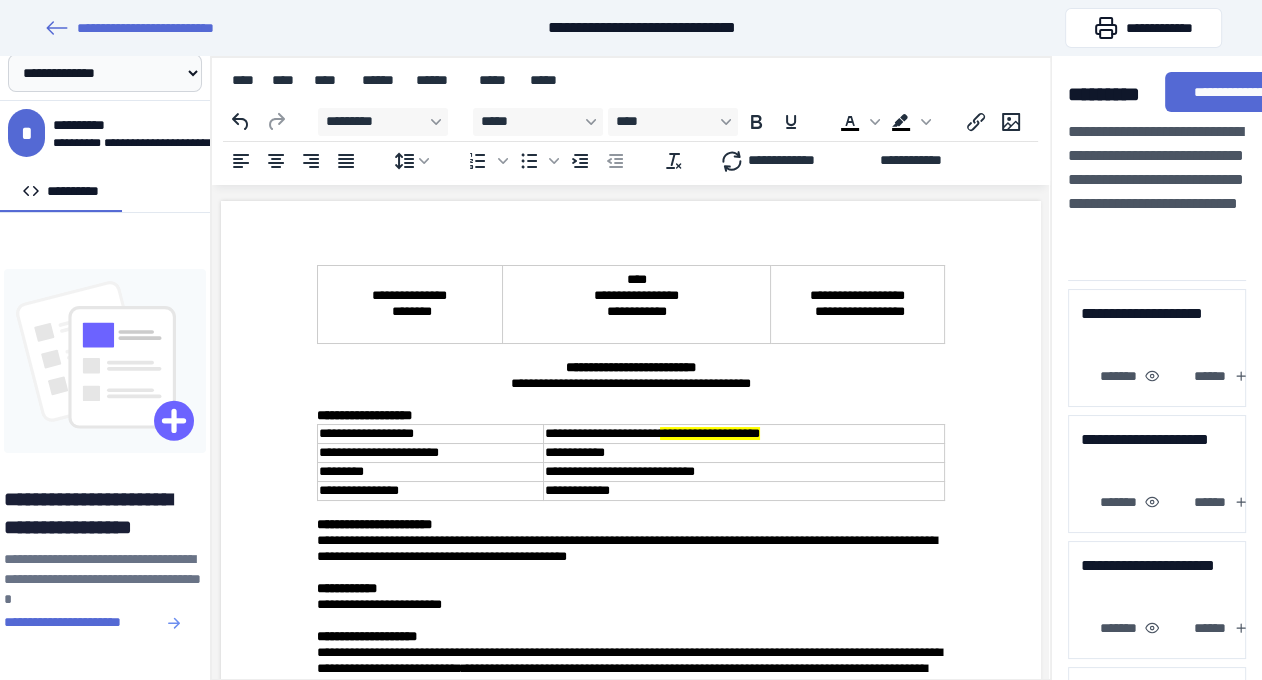 click on "******** ****** *******" at bounding box center (84, 622) 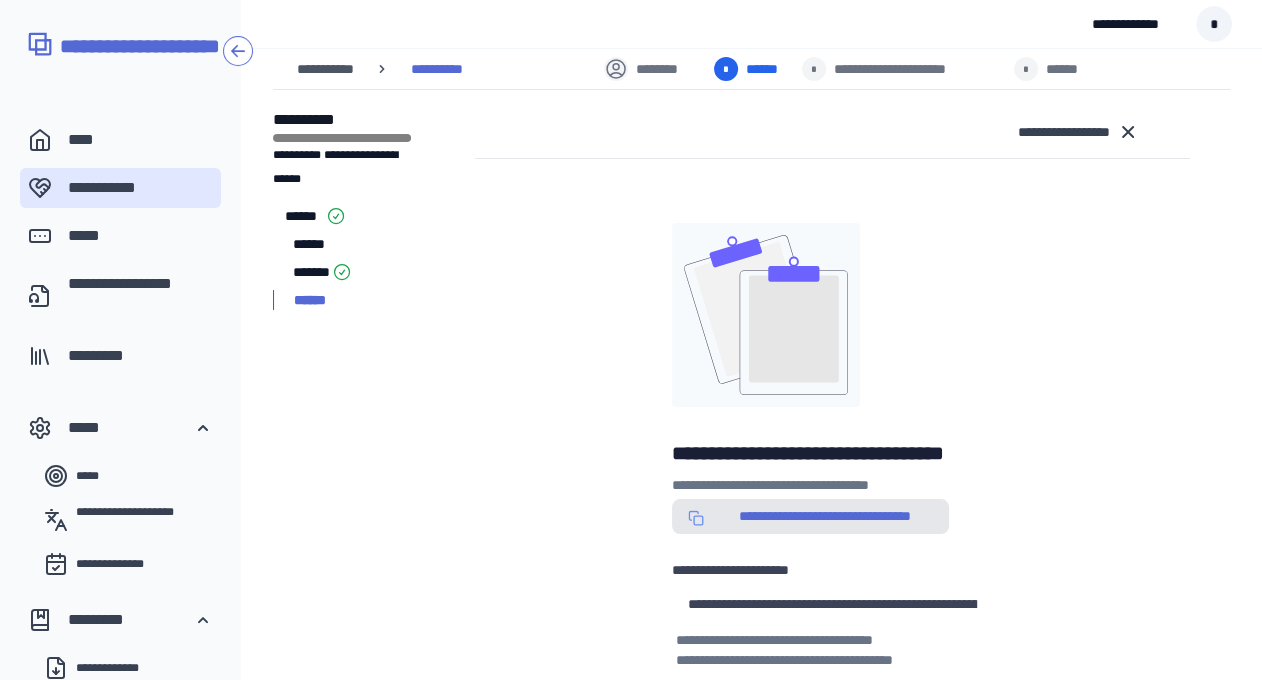 click on "**********" at bounding box center (824, 516) 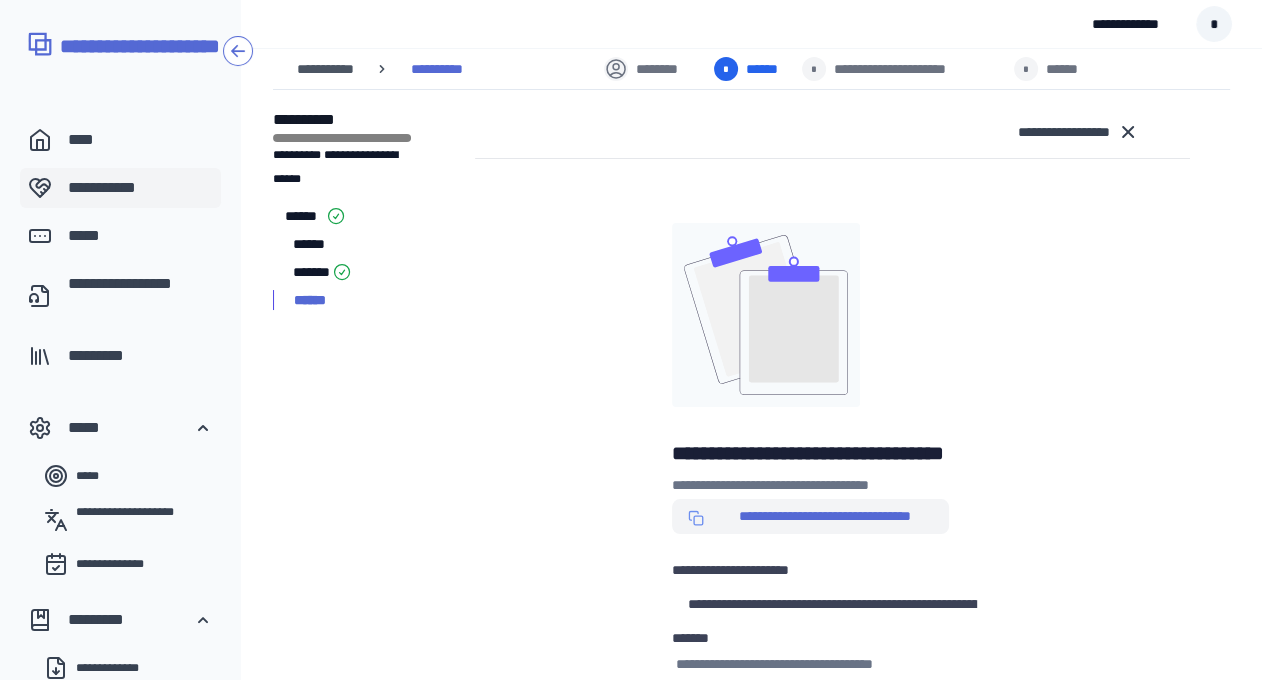 click on "**********" at bounding box center (140, 188) 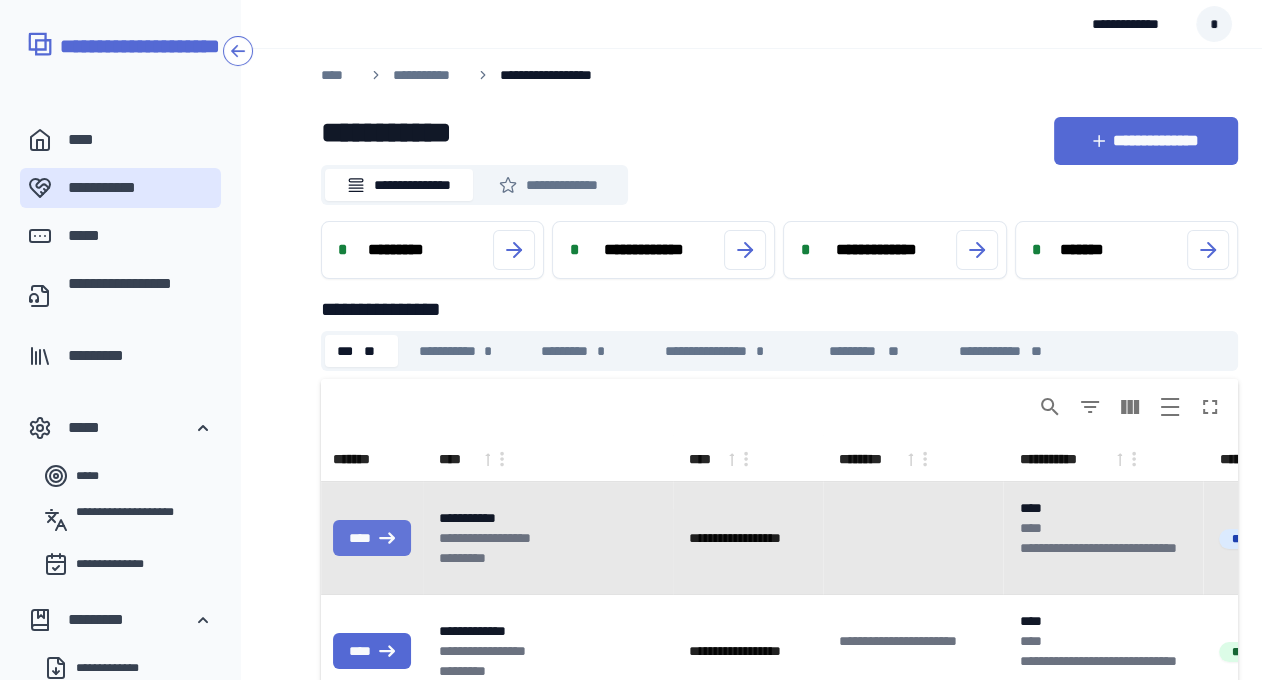 click on "****" at bounding box center [372, 538] 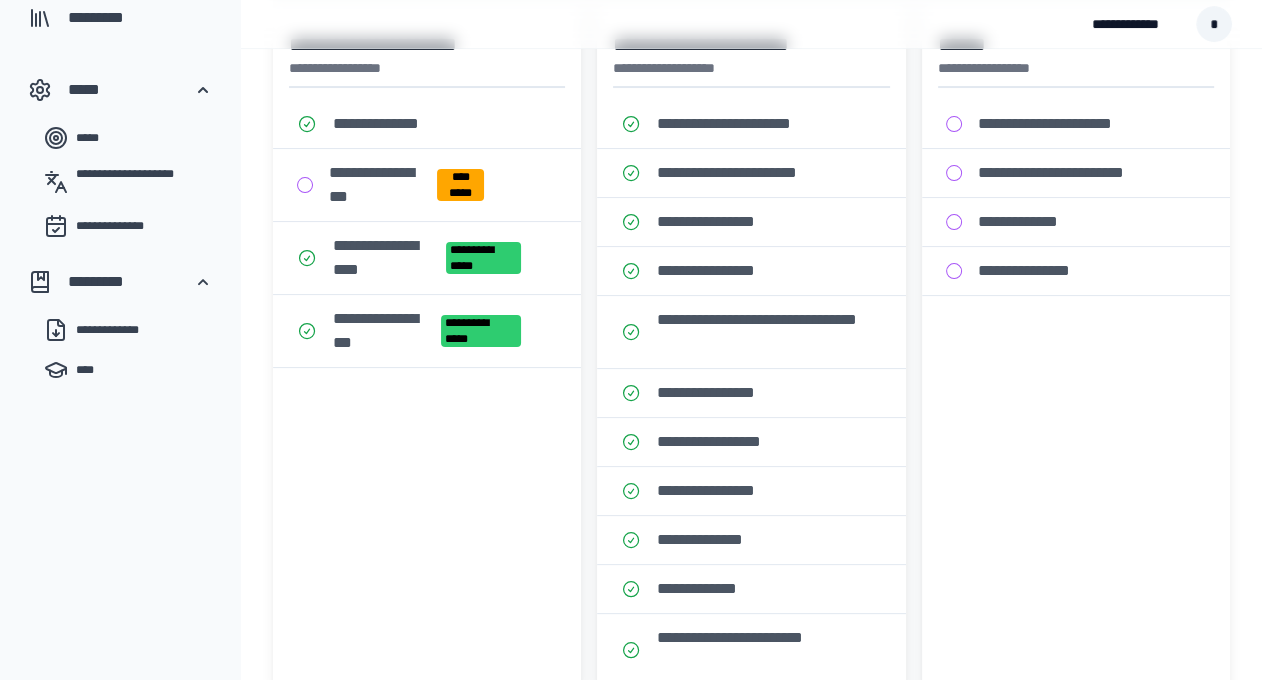 scroll, scrollTop: 375, scrollLeft: 0, axis: vertical 